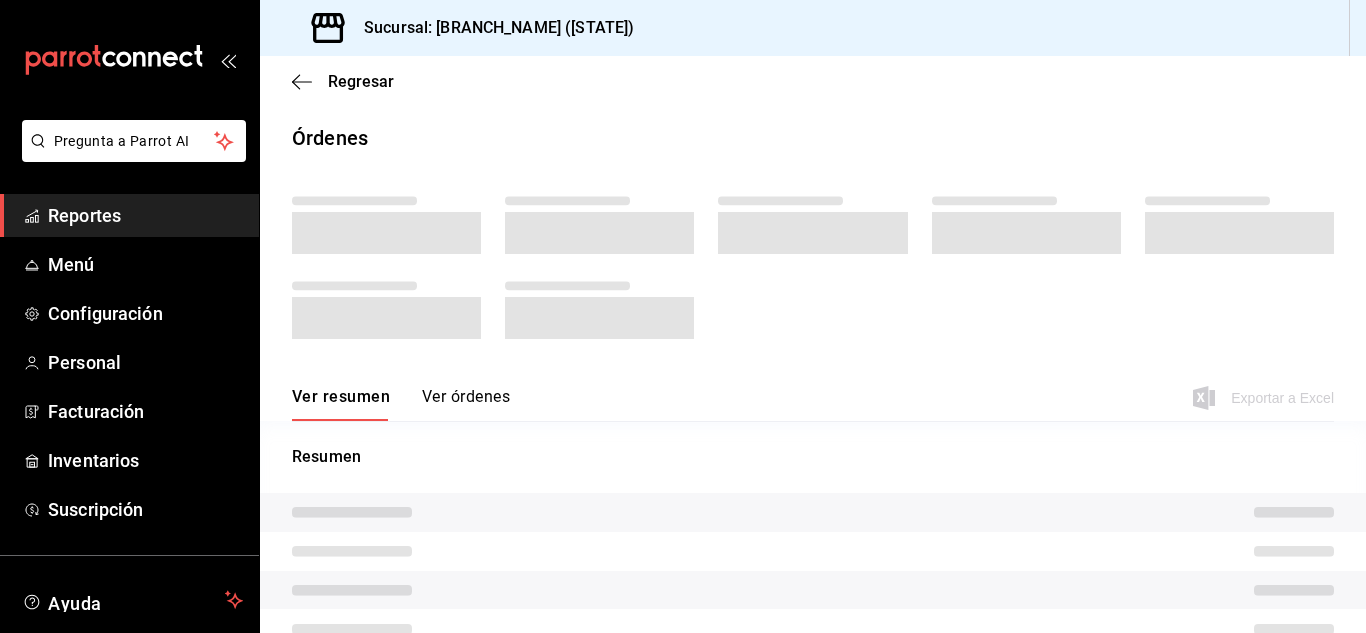 scroll, scrollTop: 0, scrollLeft: 0, axis: both 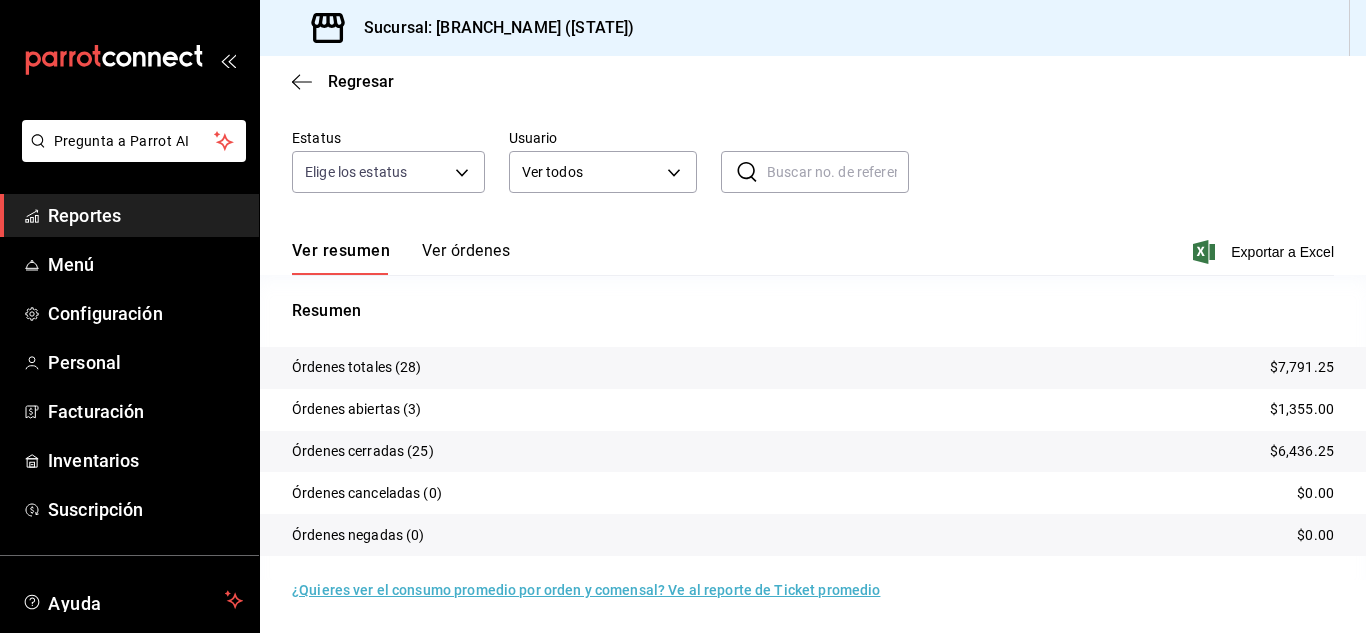 click on "Reportes" at bounding box center (145, 215) 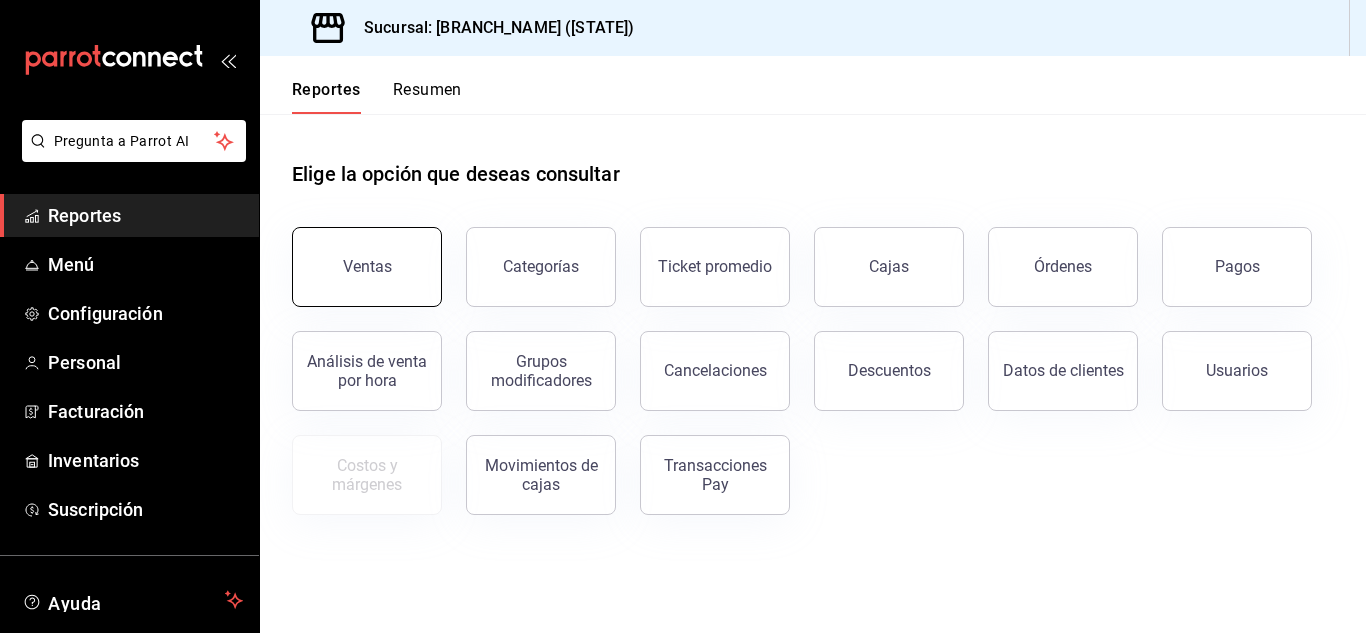 click on "Ventas" at bounding box center [367, 266] 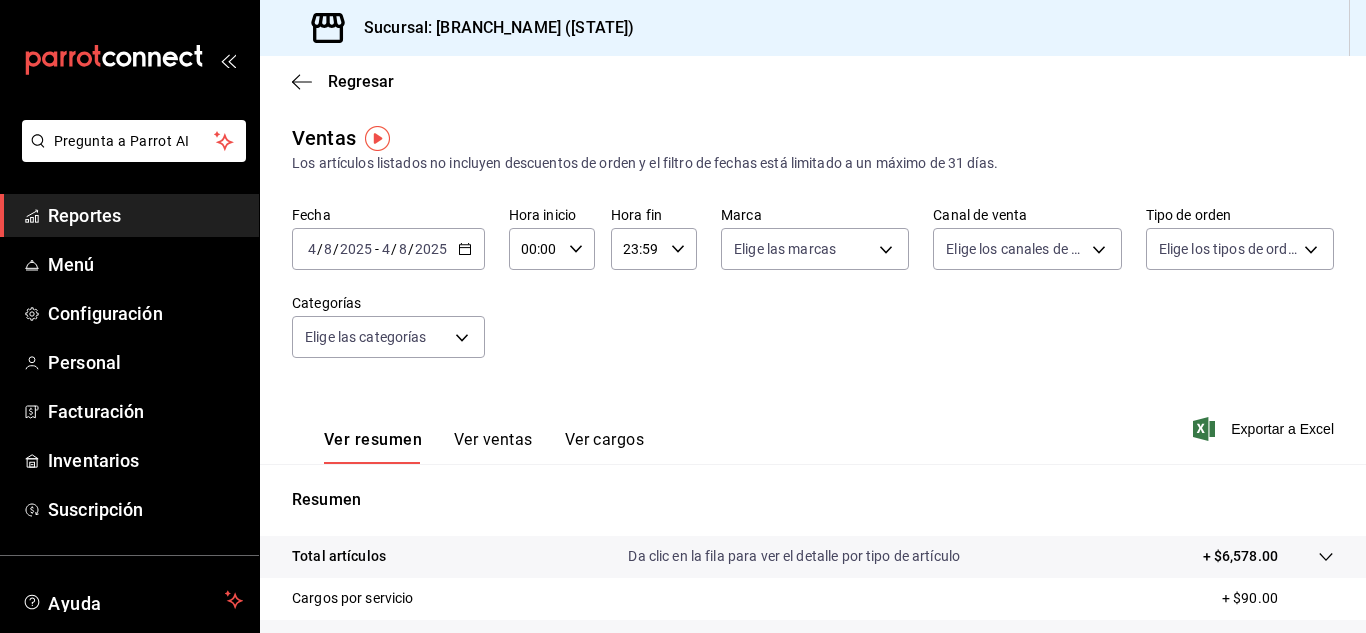 click on "Ver cargos" at bounding box center (605, 447) 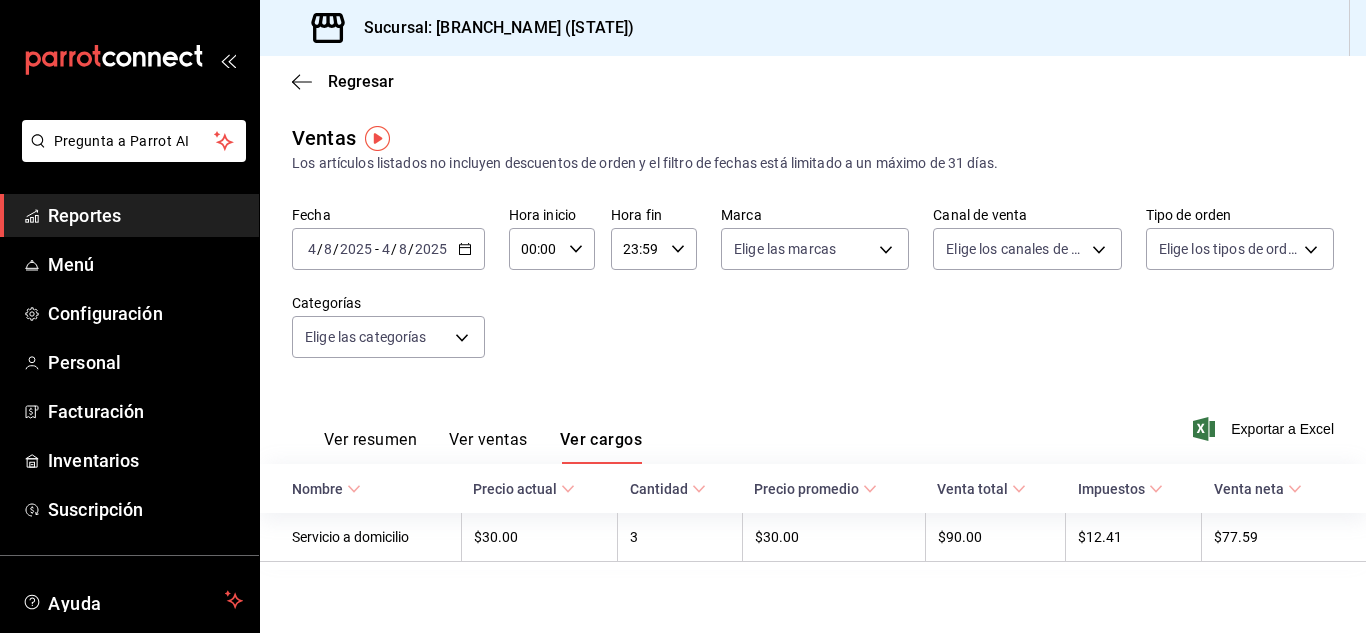 click on "Reportes" at bounding box center (145, 215) 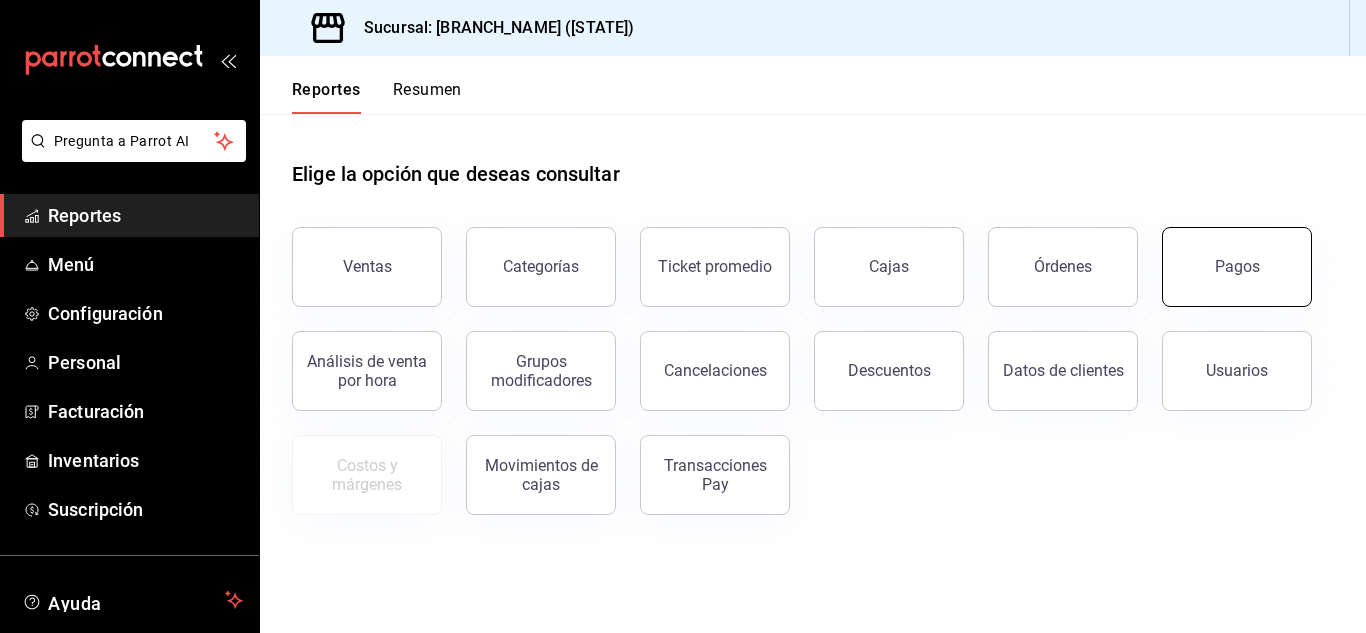 click on "Pagos" at bounding box center [1237, 267] 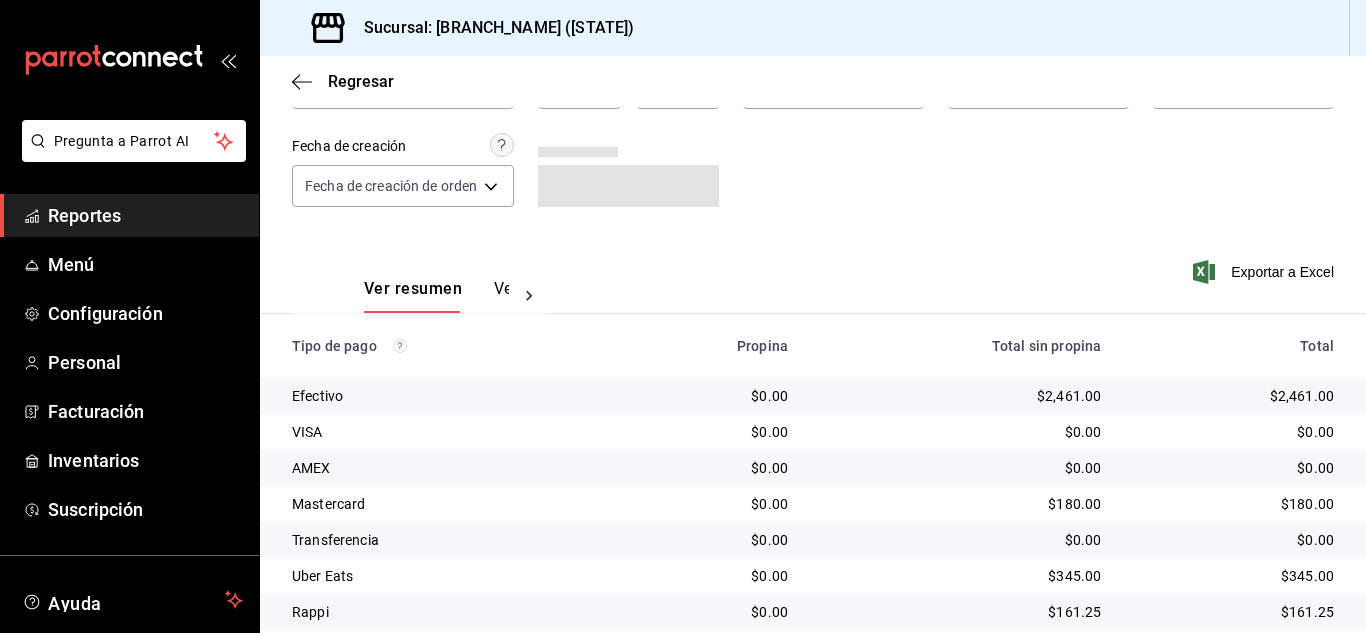 scroll, scrollTop: 286, scrollLeft: 0, axis: vertical 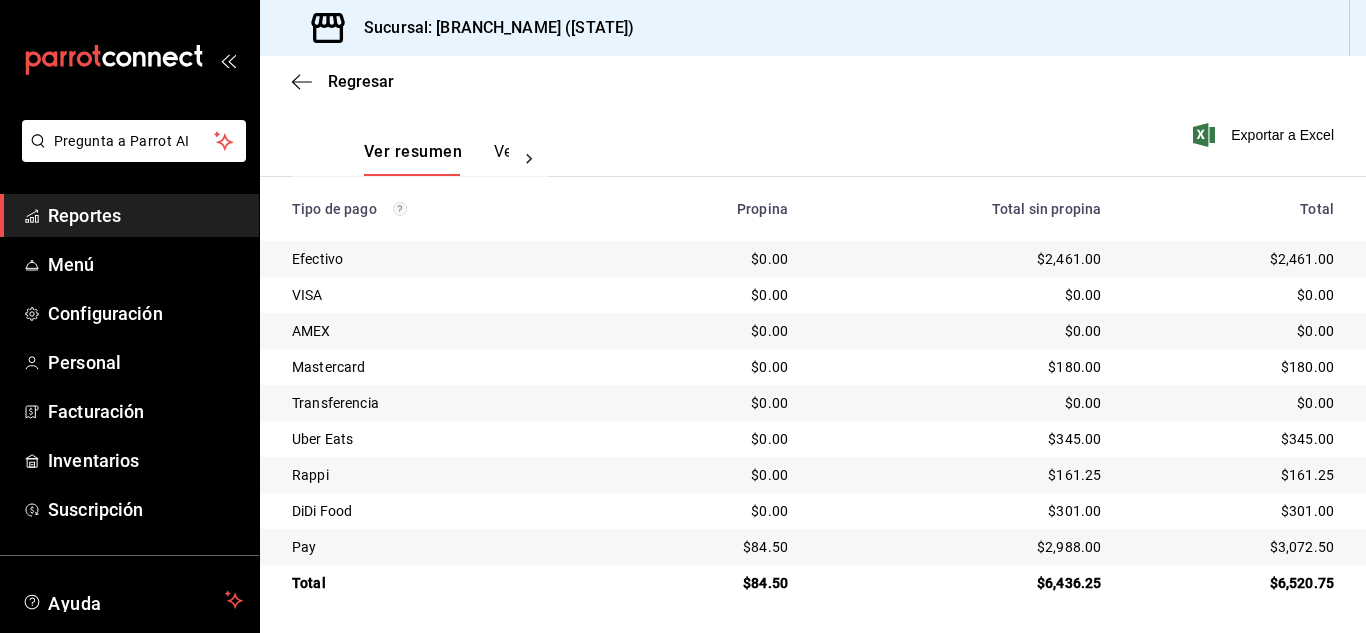 click on "Reportes" at bounding box center (145, 215) 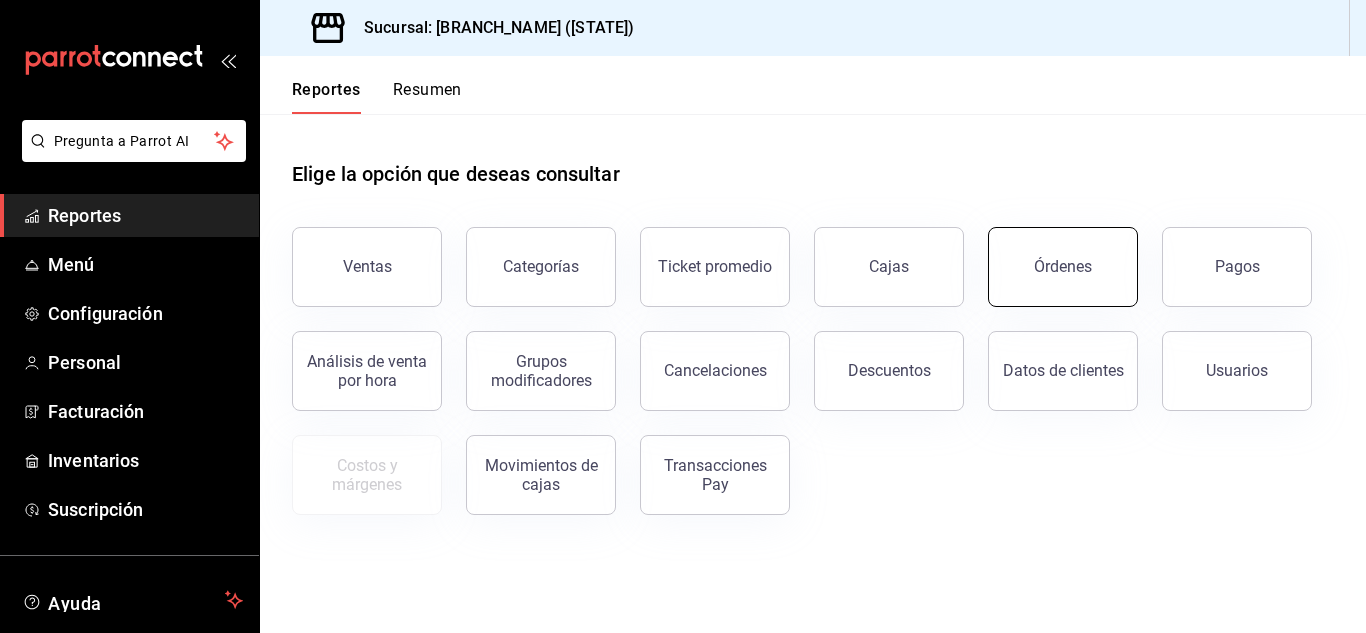click on "Órdenes" at bounding box center [1063, 267] 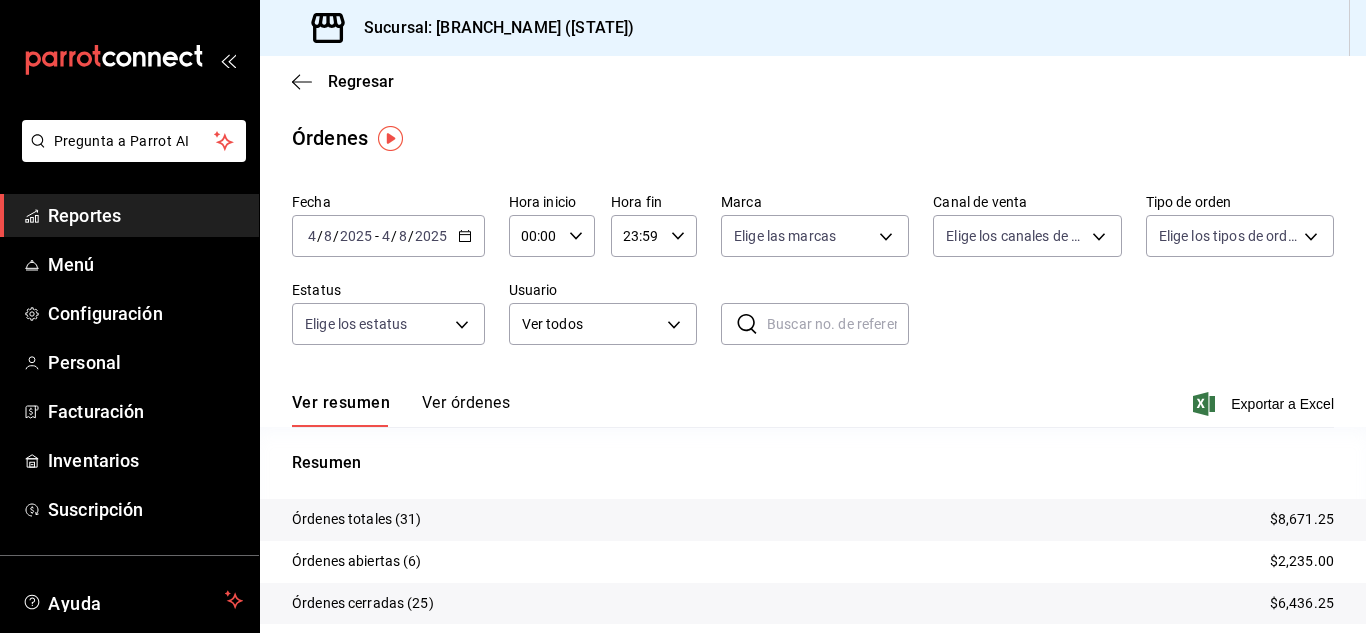click on "Reportes" at bounding box center (145, 215) 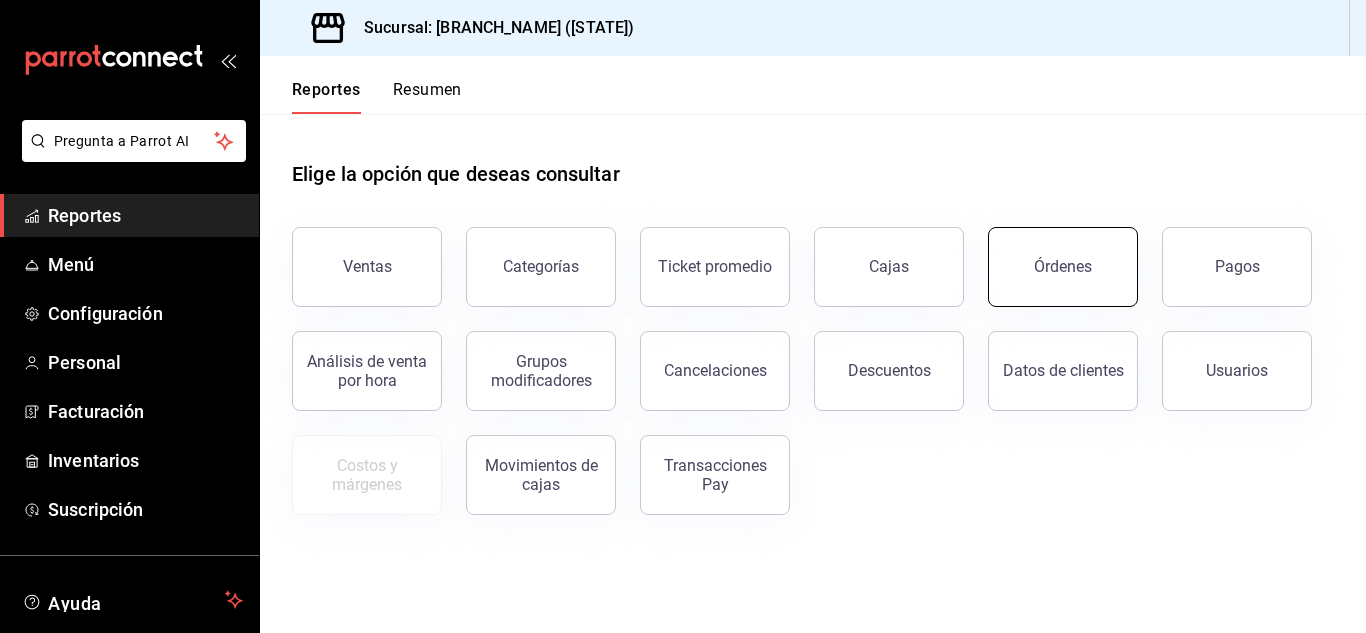 click on "Órdenes" at bounding box center [1063, 266] 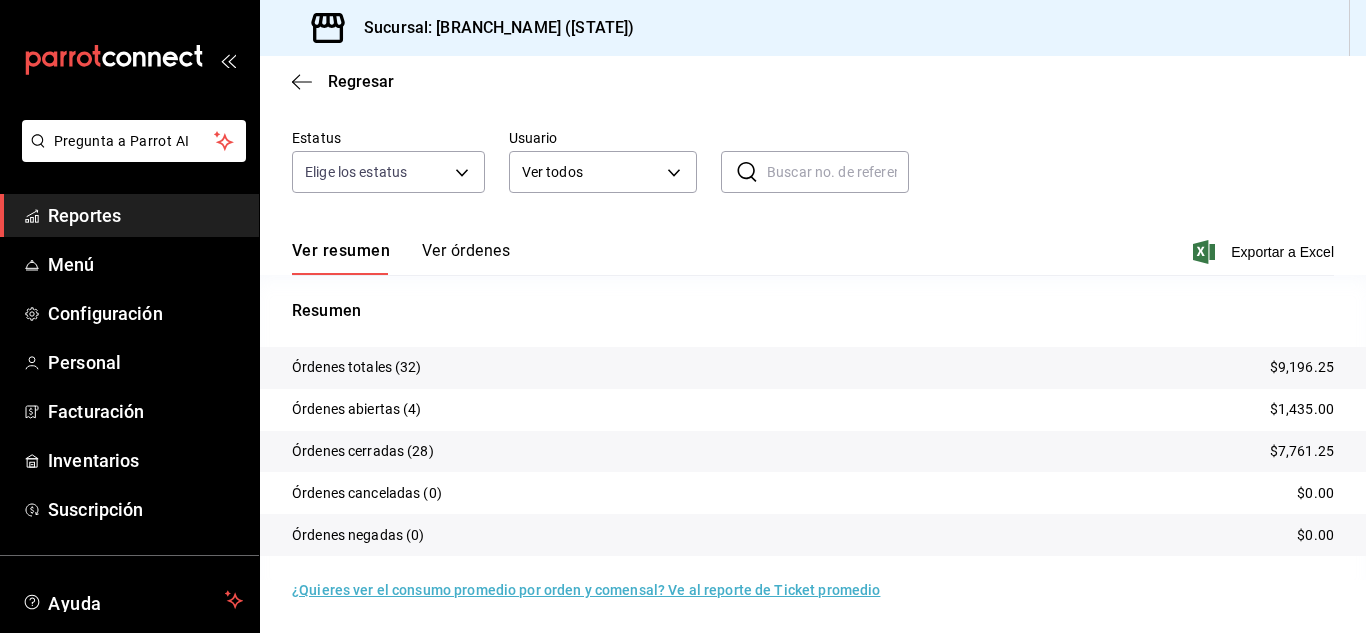 scroll, scrollTop: 52, scrollLeft: 0, axis: vertical 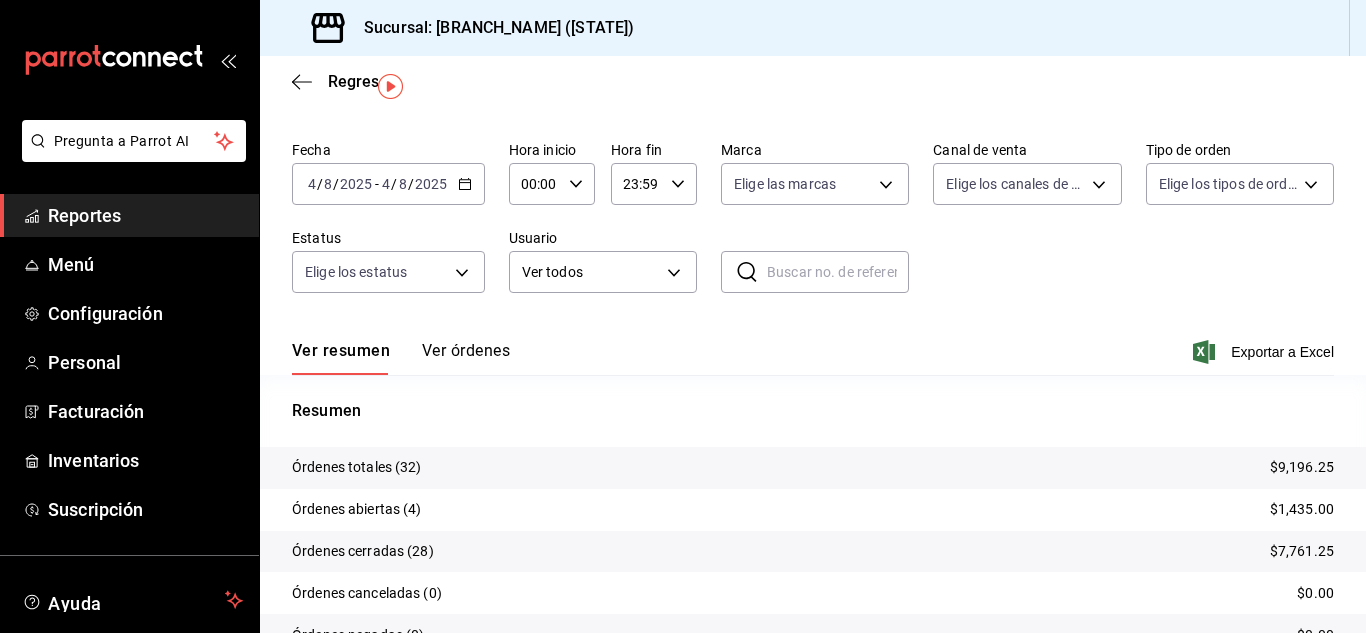 click on "Reportes" at bounding box center [145, 215] 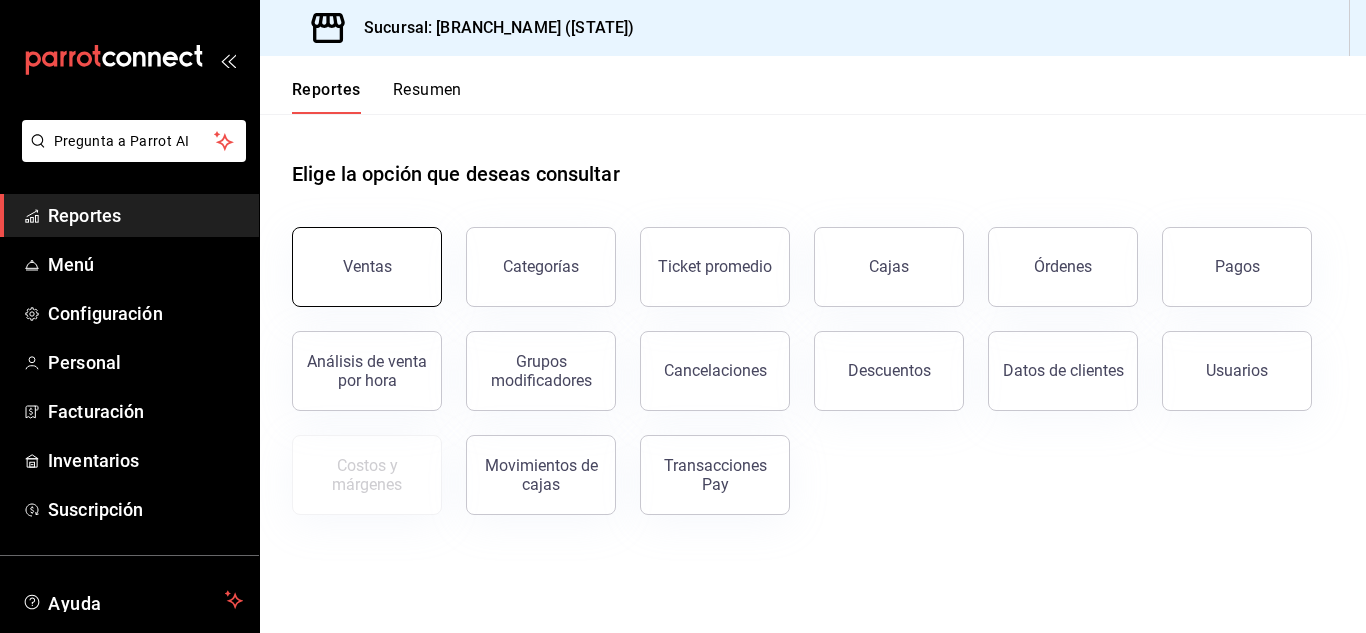 click on "Ventas" at bounding box center [367, 267] 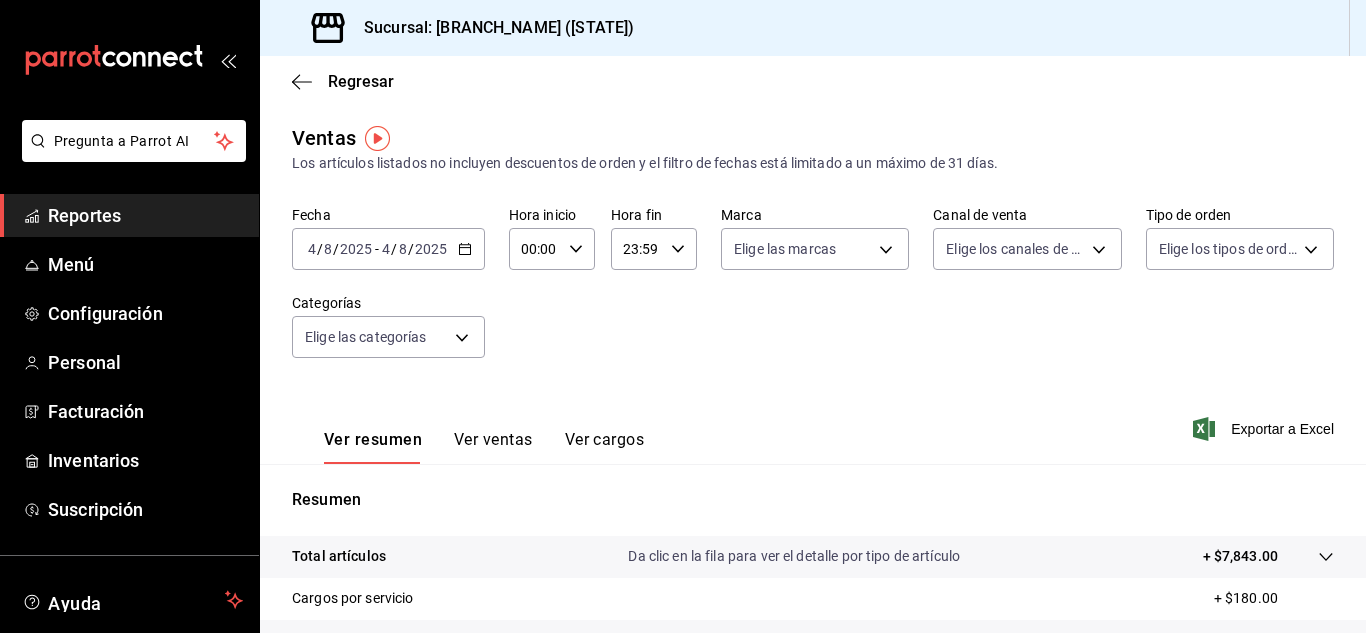 click on "Ver cargos" at bounding box center (605, 447) 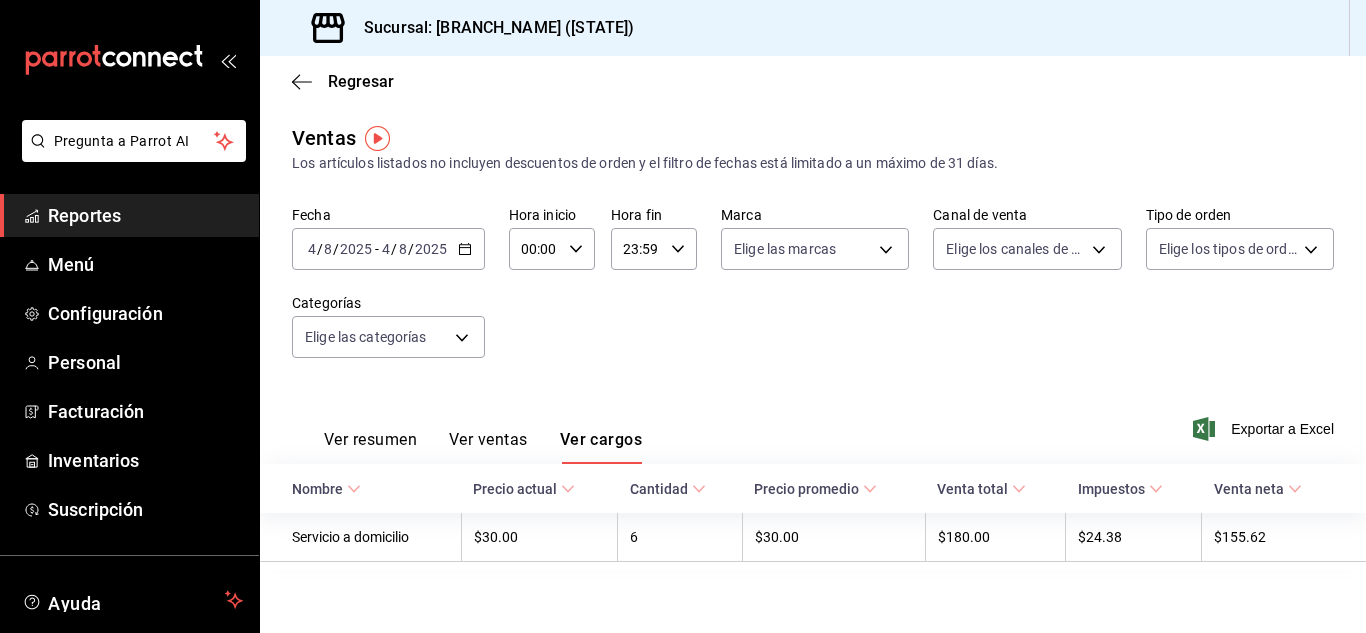 click on "Reportes" at bounding box center (145, 215) 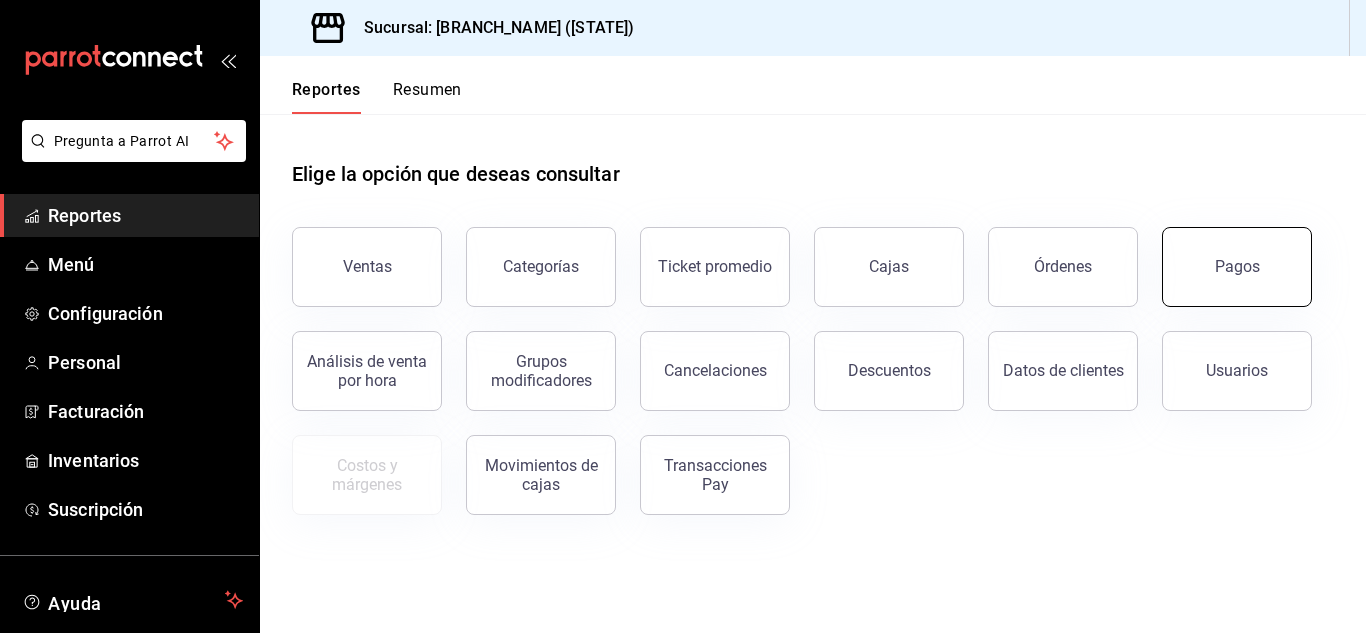 click on "Pagos" at bounding box center (1237, 266) 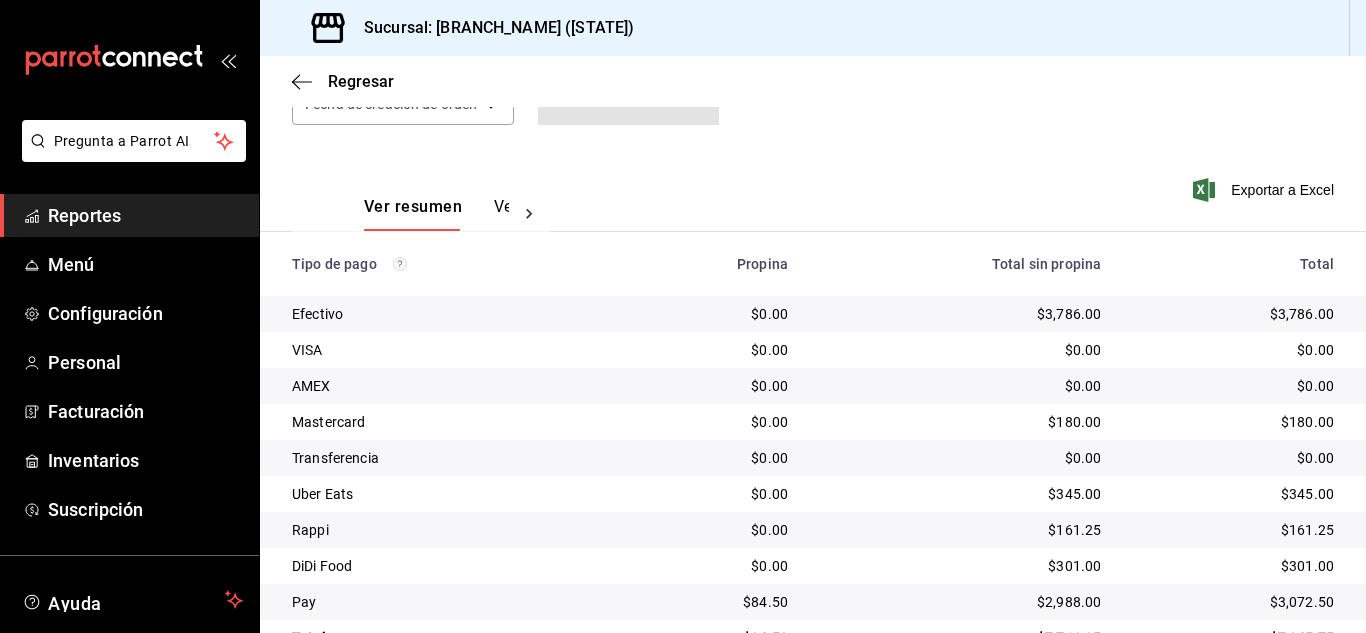 scroll, scrollTop: 286, scrollLeft: 0, axis: vertical 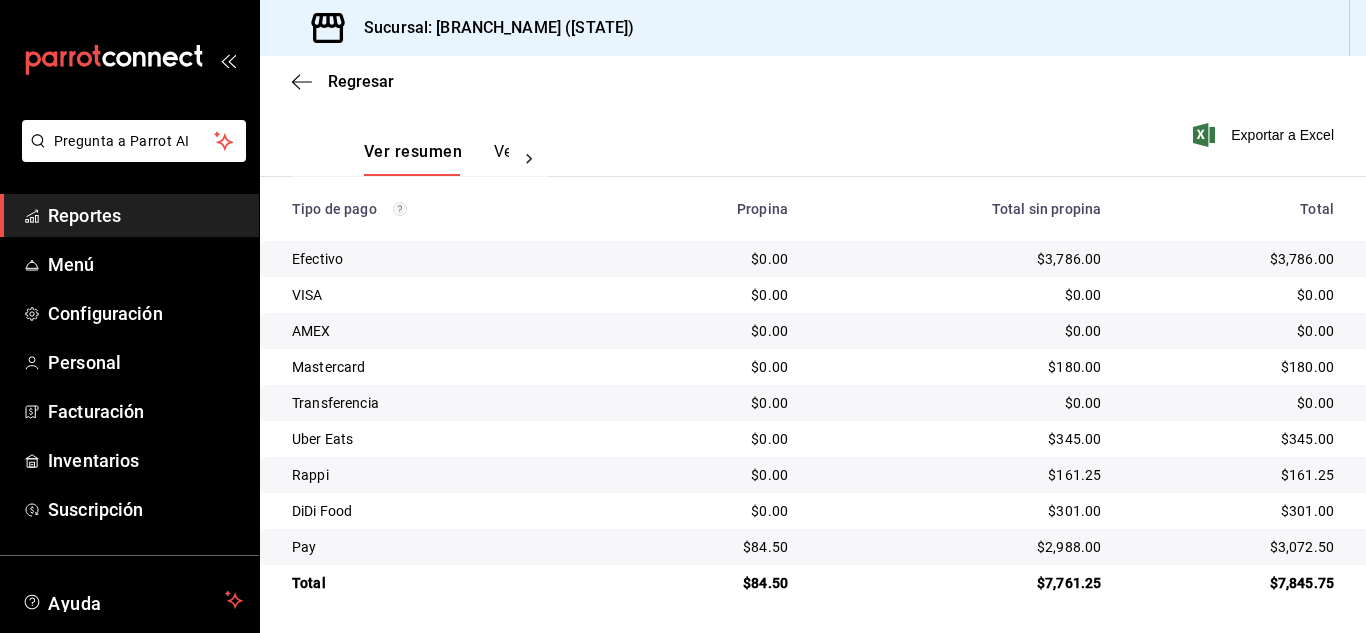 click on "Reportes" at bounding box center [145, 215] 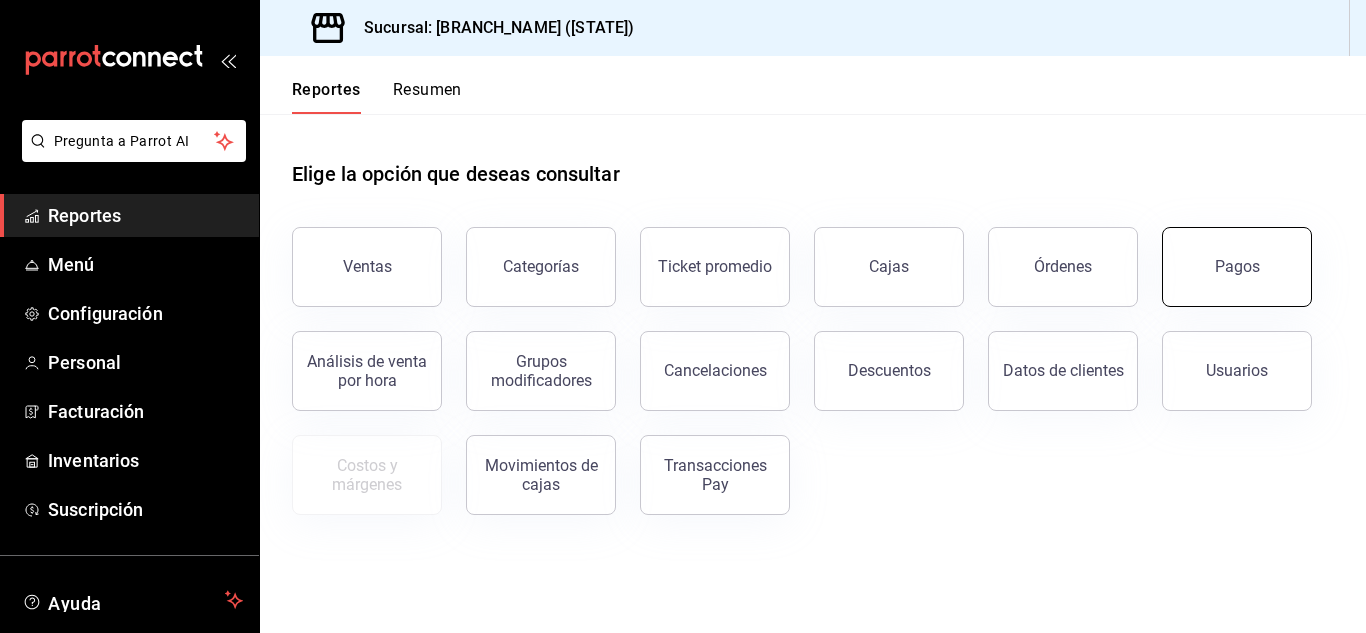 click on "Pagos" at bounding box center (1237, 267) 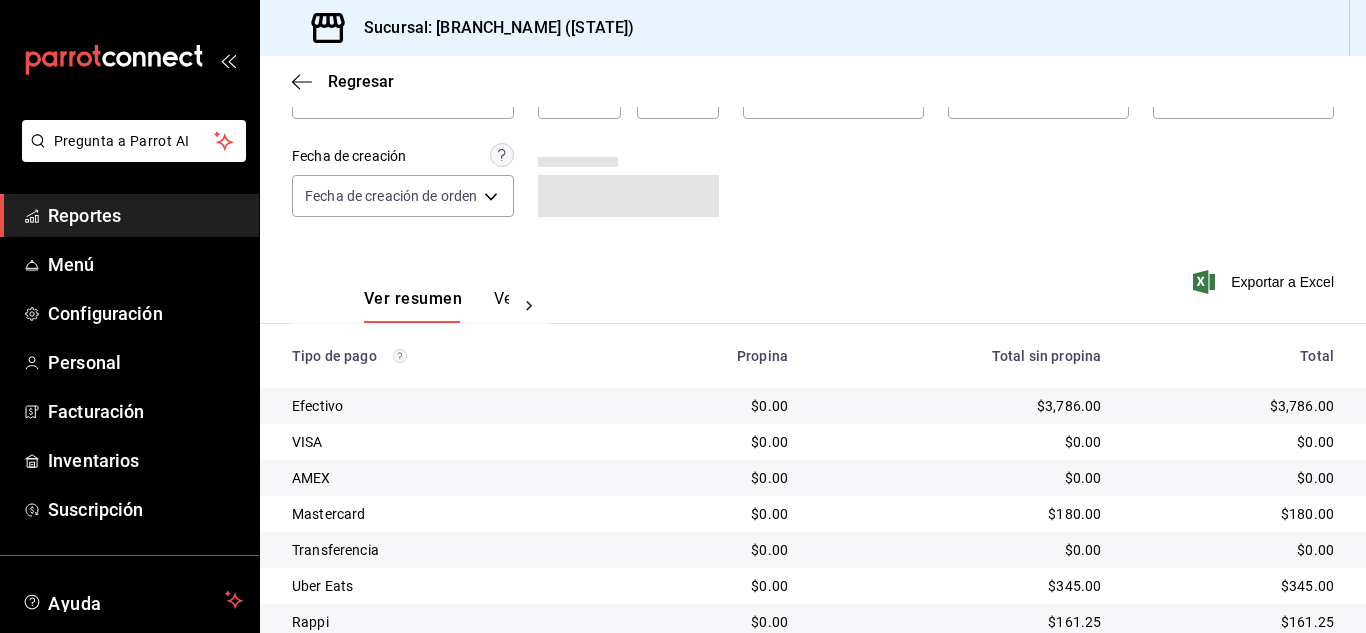 scroll, scrollTop: 286, scrollLeft: 0, axis: vertical 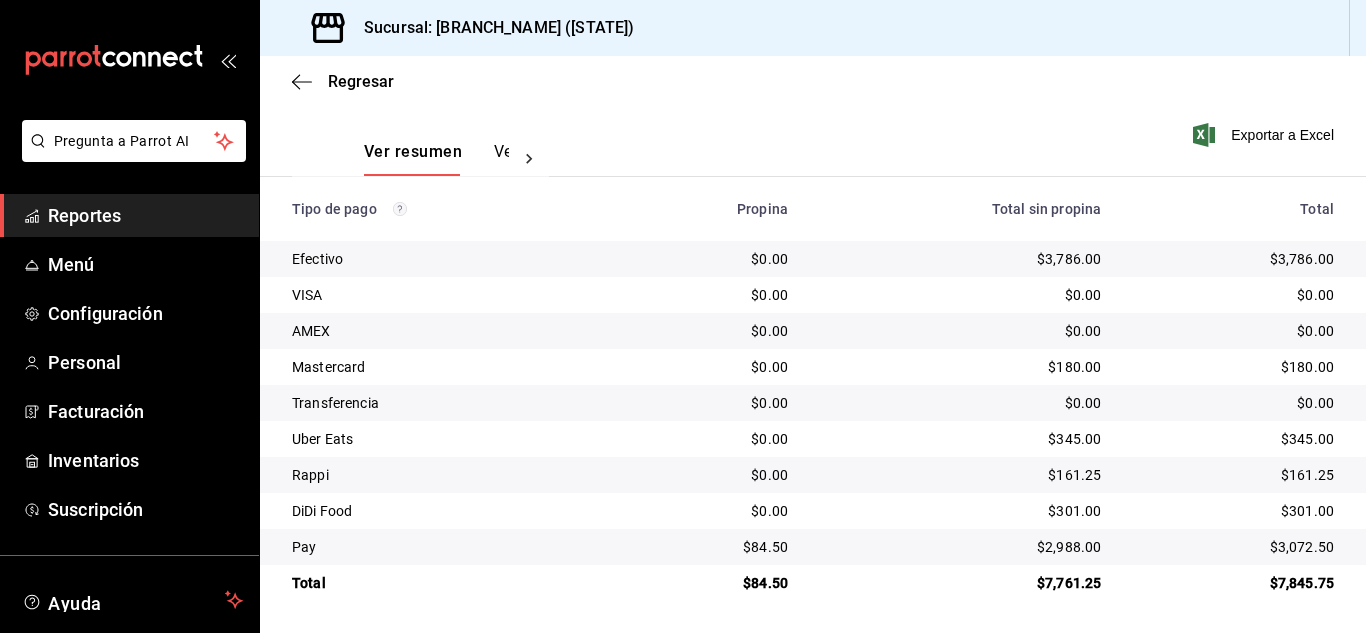 click on "Reportes" at bounding box center [145, 215] 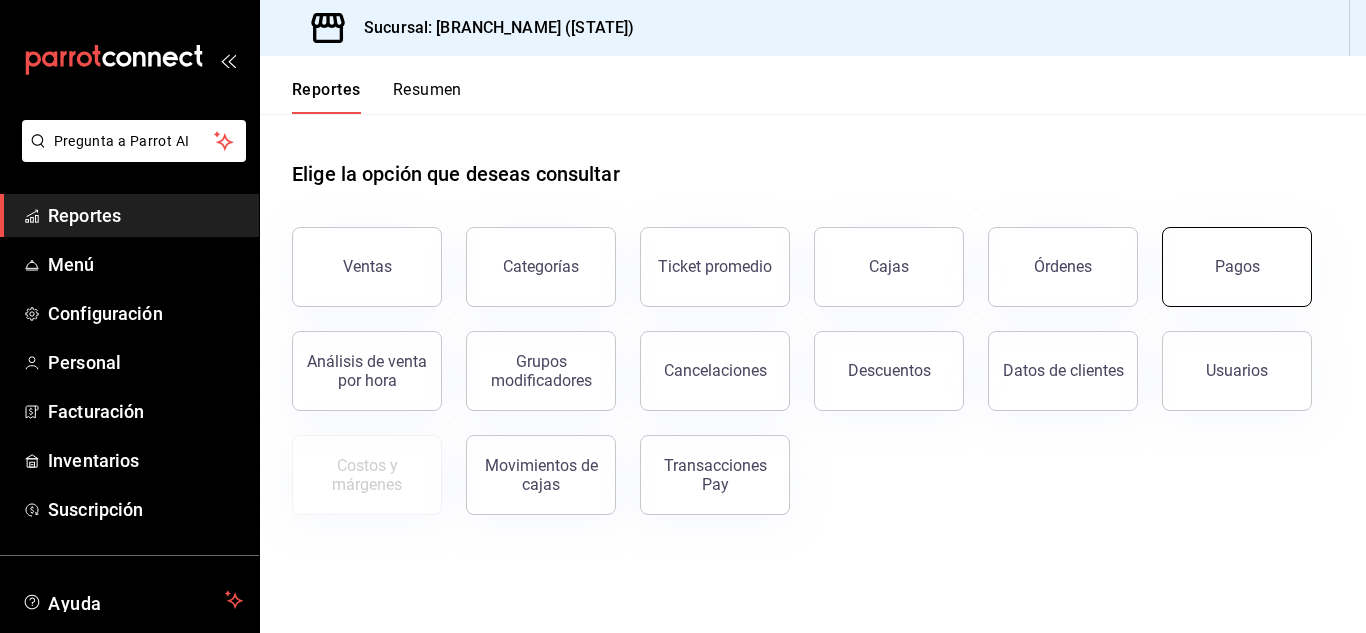 click on "Pagos" at bounding box center [1237, 266] 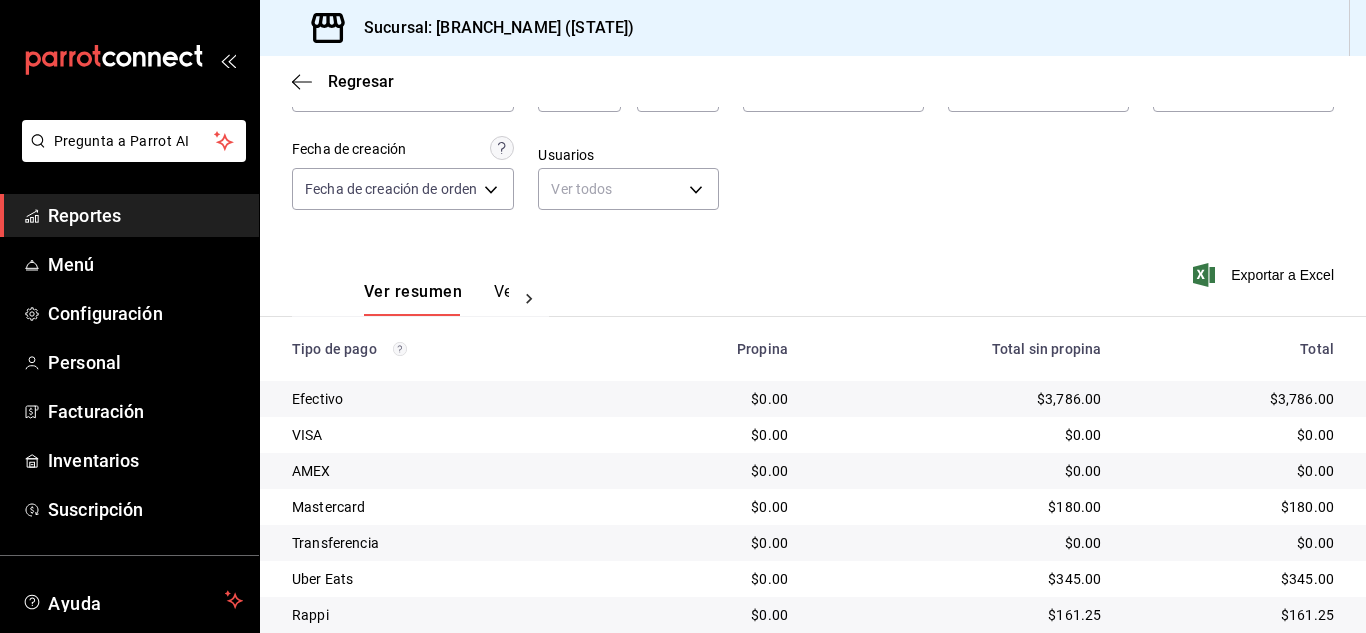 scroll, scrollTop: 100, scrollLeft: 0, axis: vertical 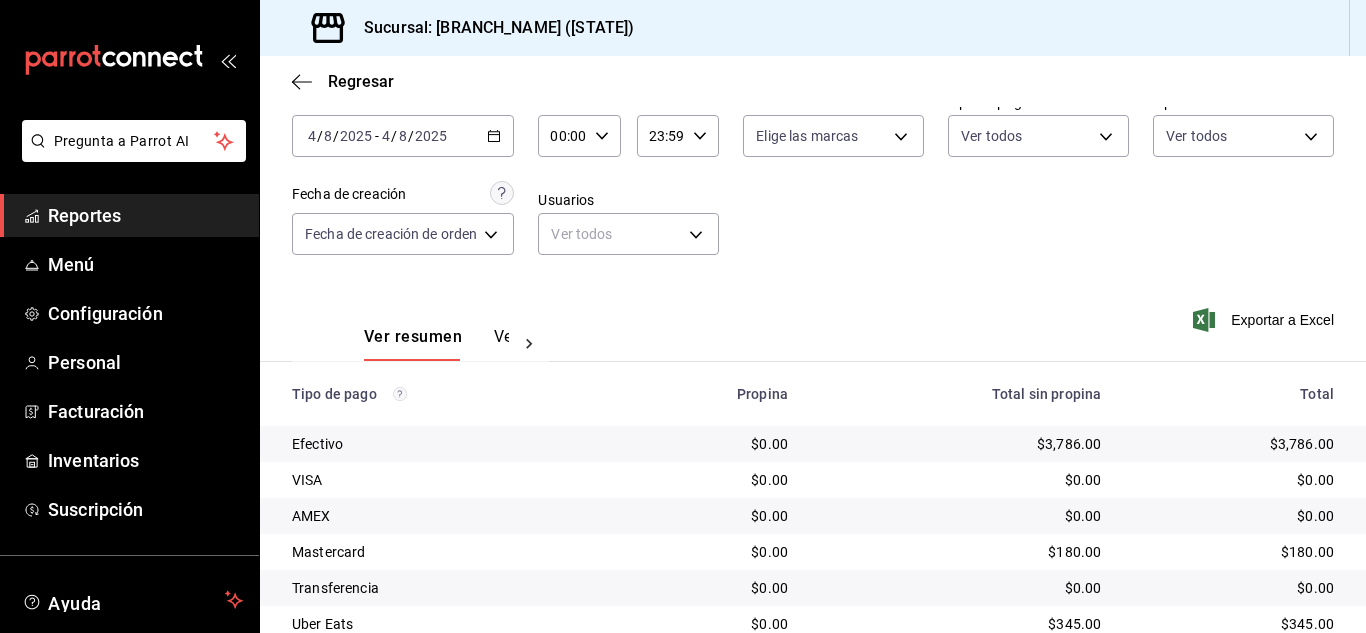 click on "Reportes" at bounding box center [129, 215] 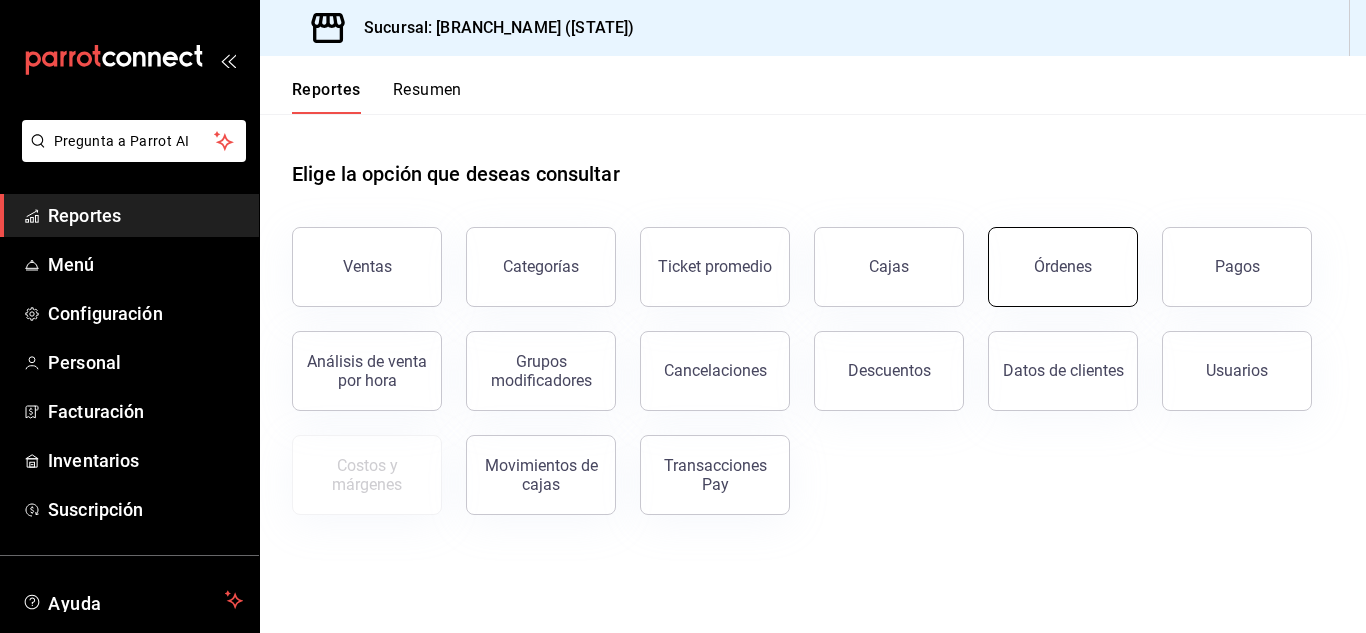 click on "Órdenes" at bounding box center (1063, 266) 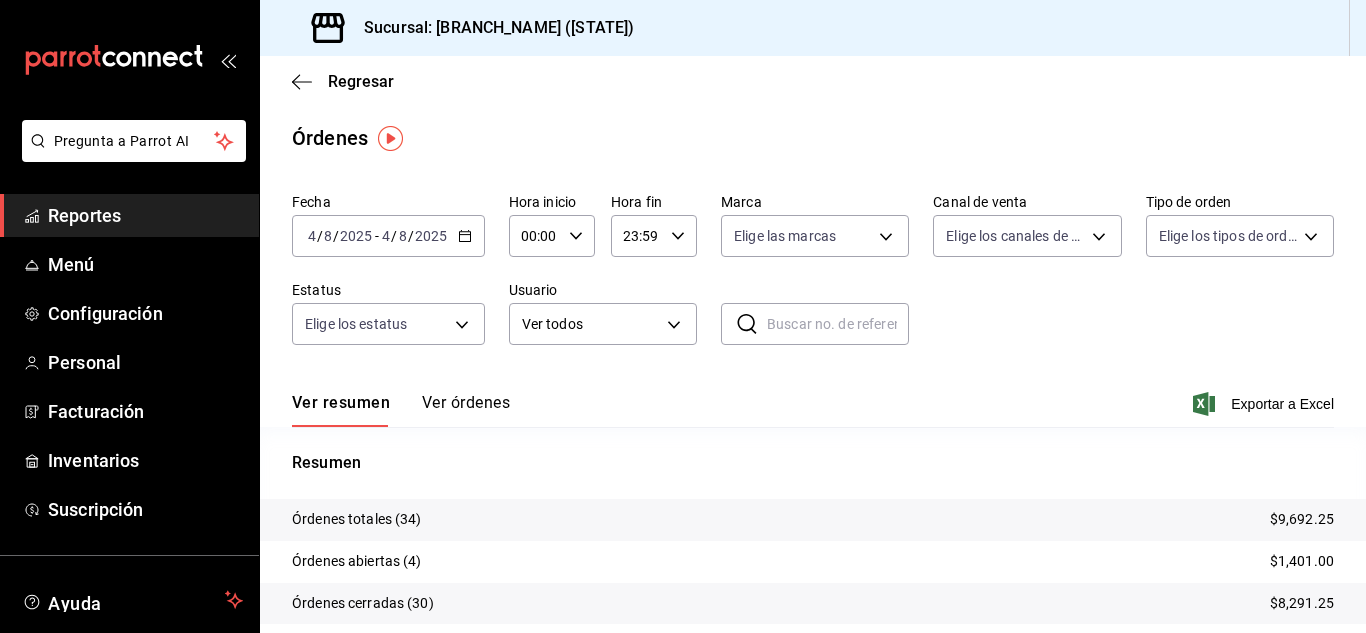 click on "Reportes" at bounding box center [145, 215] 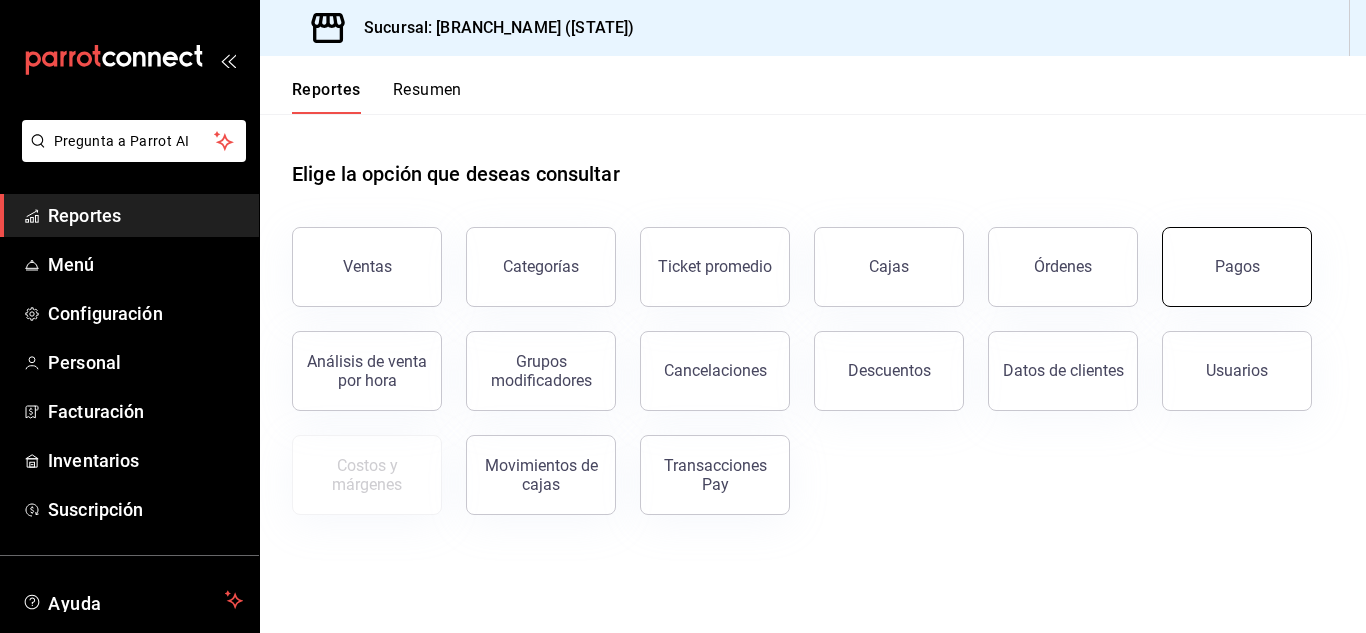 click on "Pagos" at bounding box center [1237, 267] 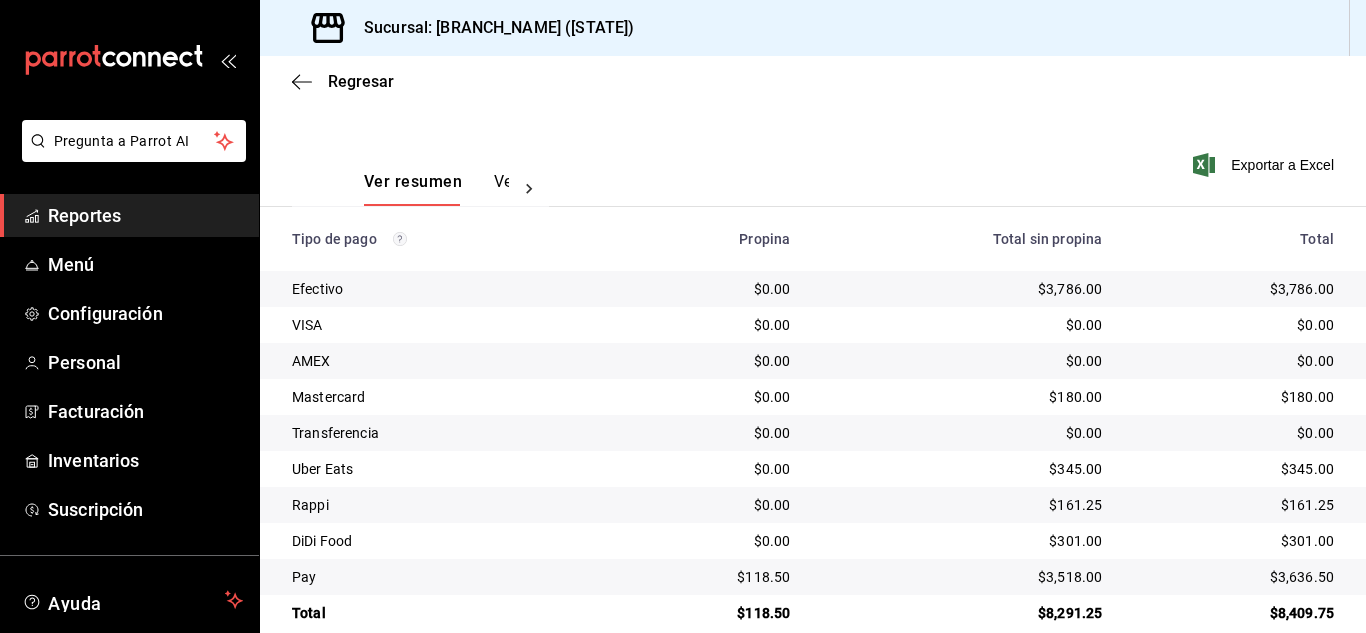 scroll, scrollTop: 286, scrollLeft: 0, axis: vertical 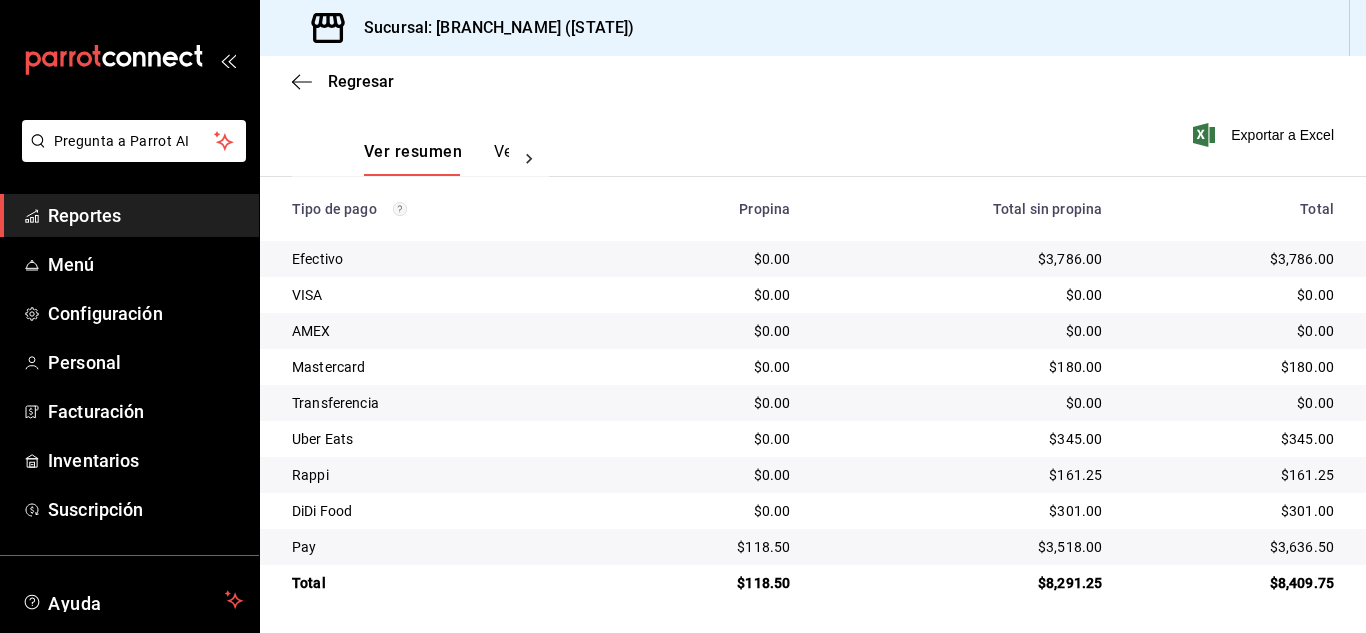 click on "Reportes" at bounding box center (129, 215) 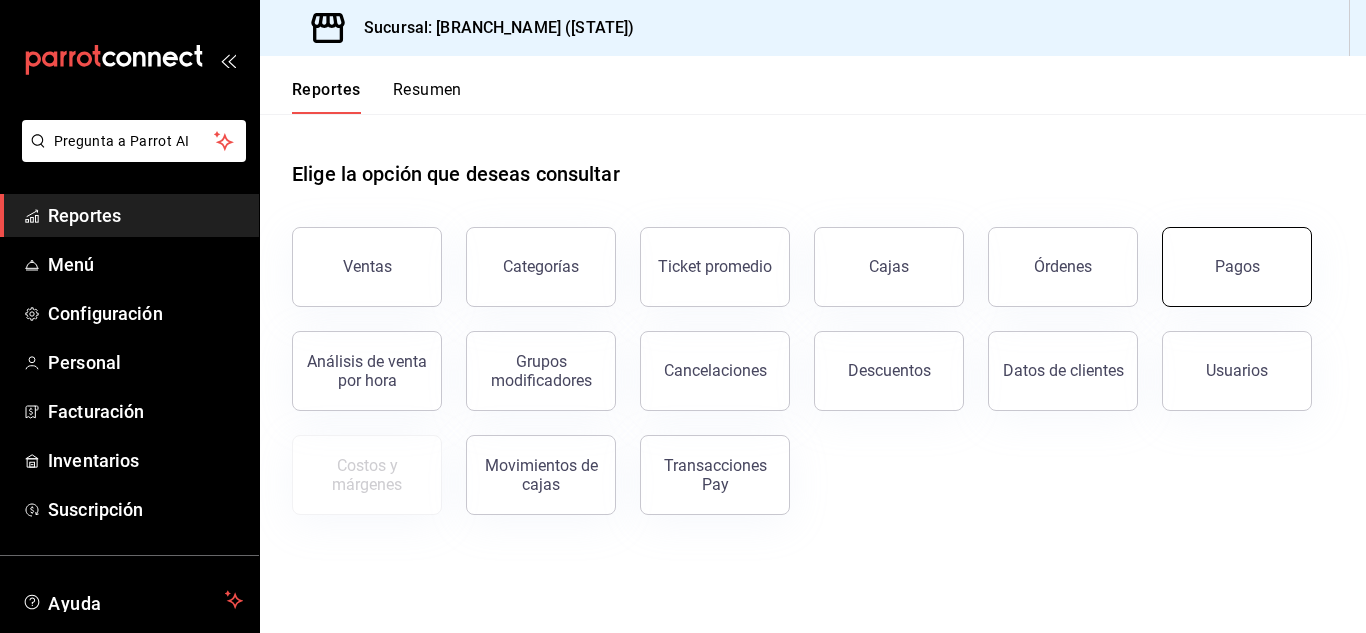 click on "Pagos" at bounding box center (1237, 267) 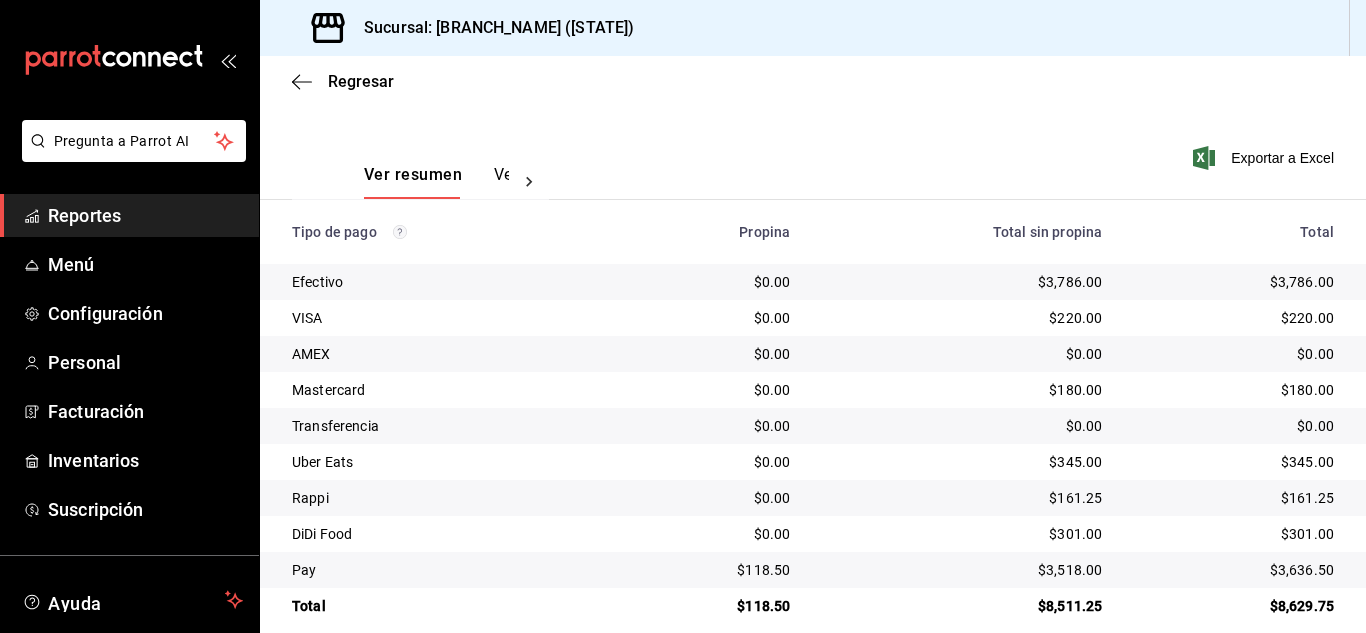 scroll, scrollTop: 286, scrollLeft: 0, axis: vertical 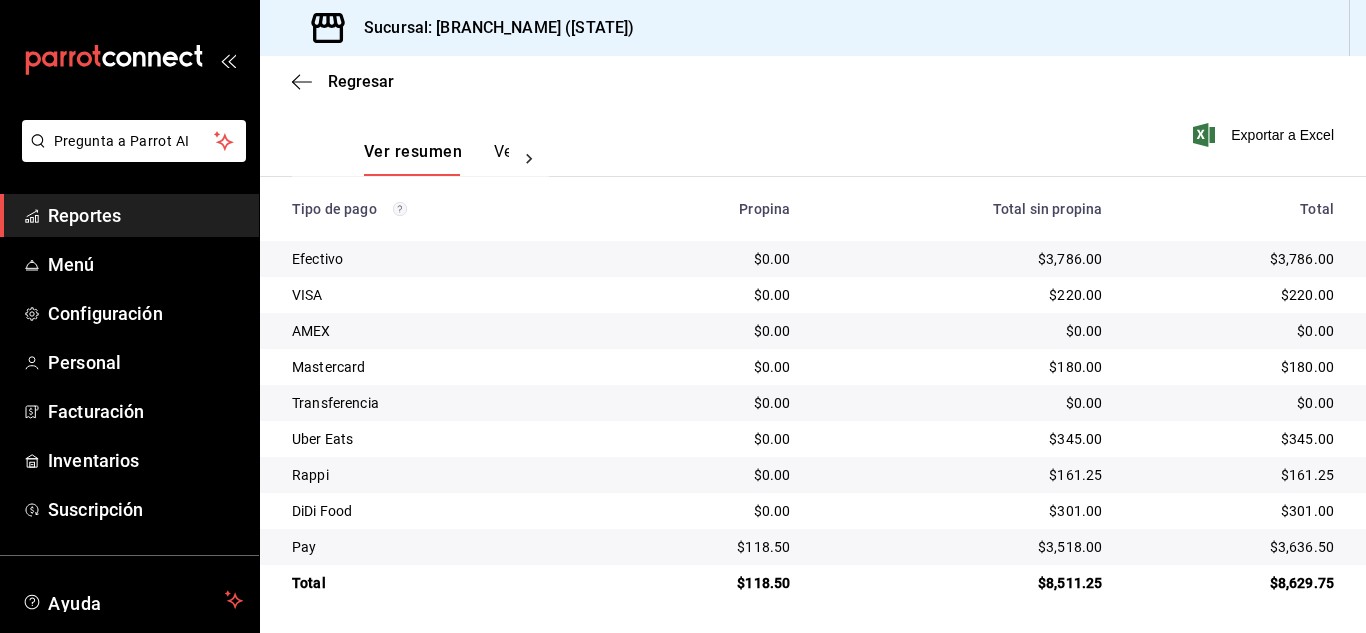 click on "Reportes" at bounding box center [145, 215] 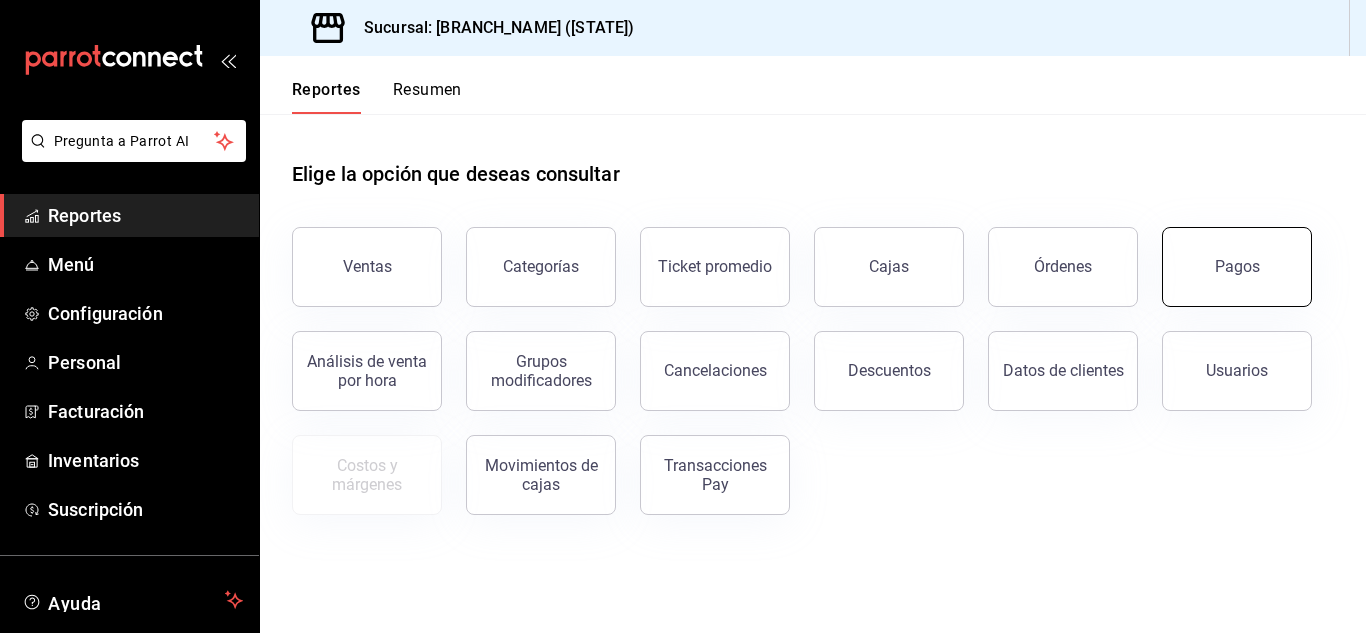 click on "Pagos" at bounding box center [1237, 267] 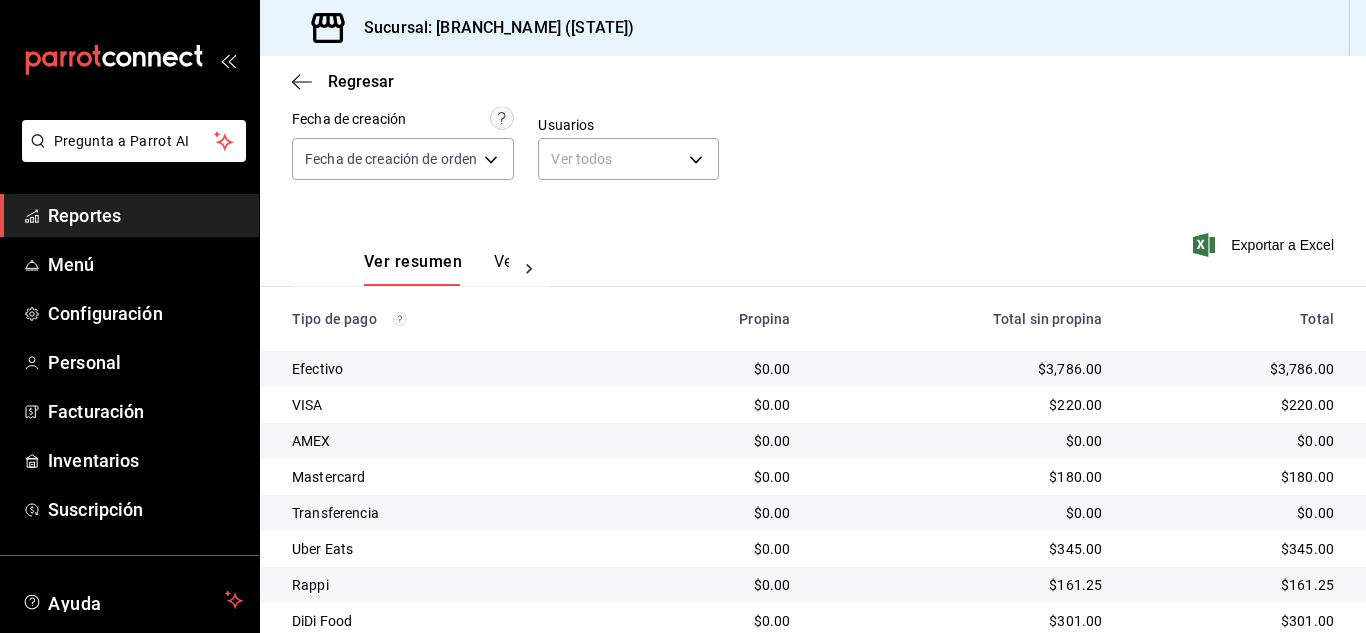 scroll, scrollTop: 86, scrollLeft: 0, axis: vertical 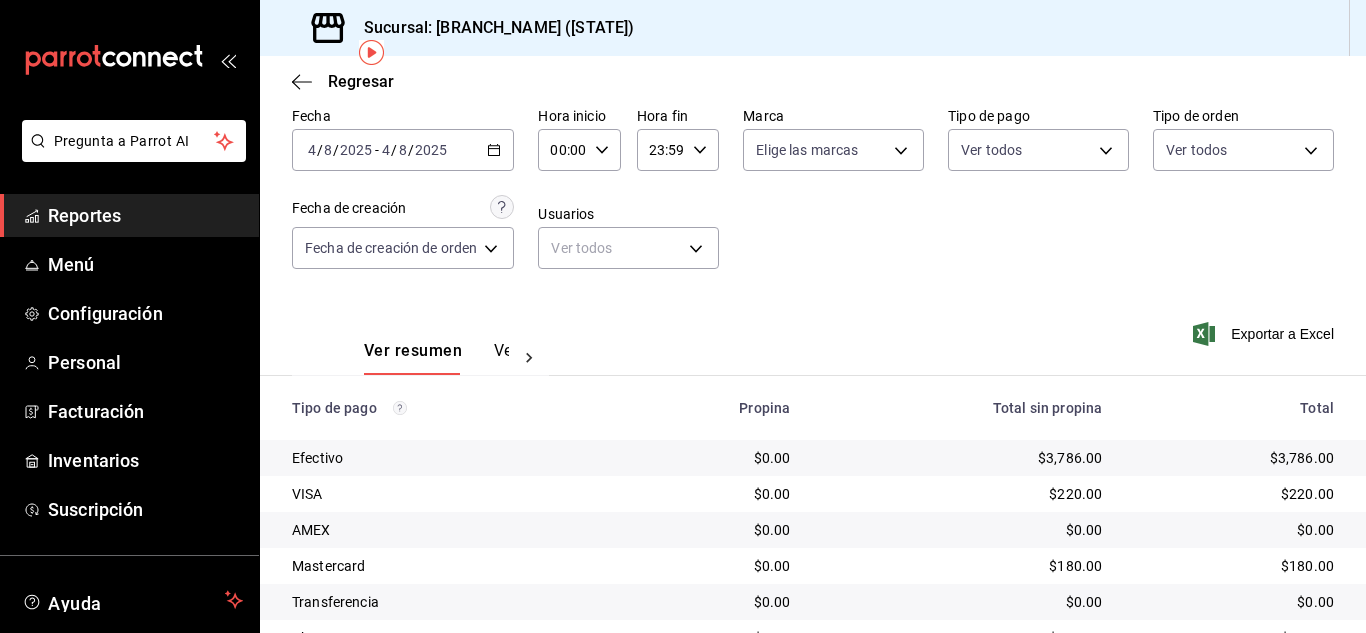 click on "Reportes" at bounding box center (145, 215) 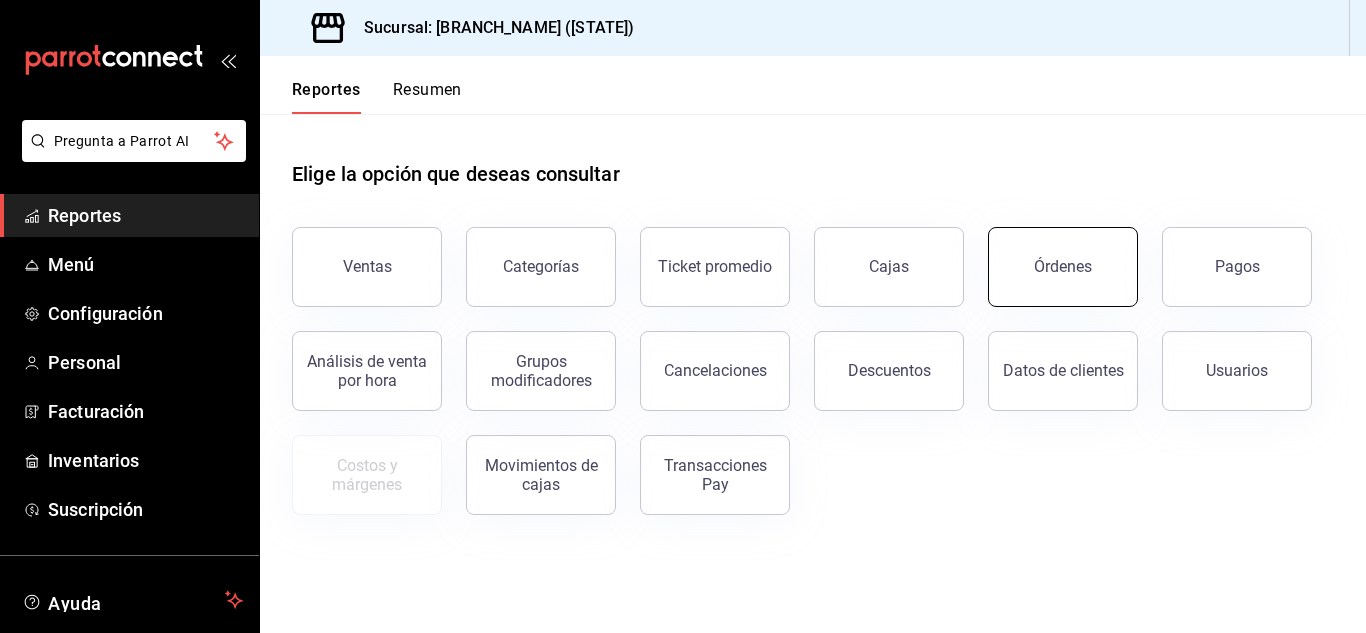 click on "Órdenes" at bounding box center (1063, 267) 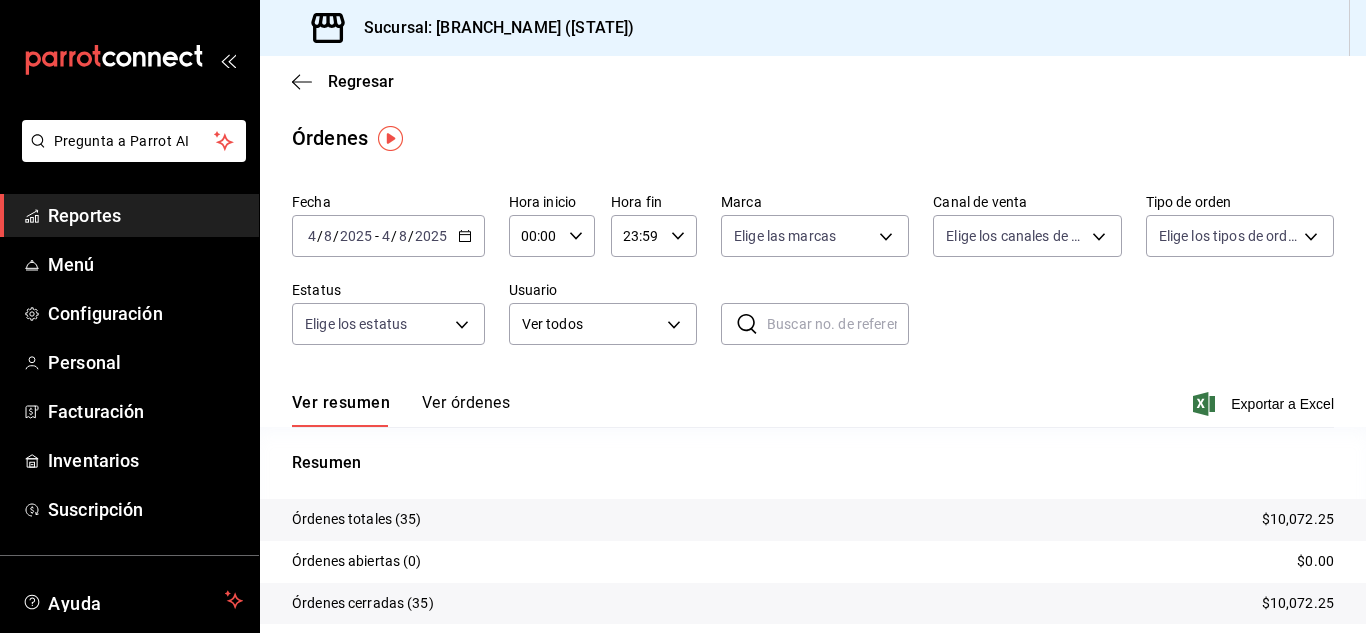 click on "Reportes" at bounding box center [145, 215] 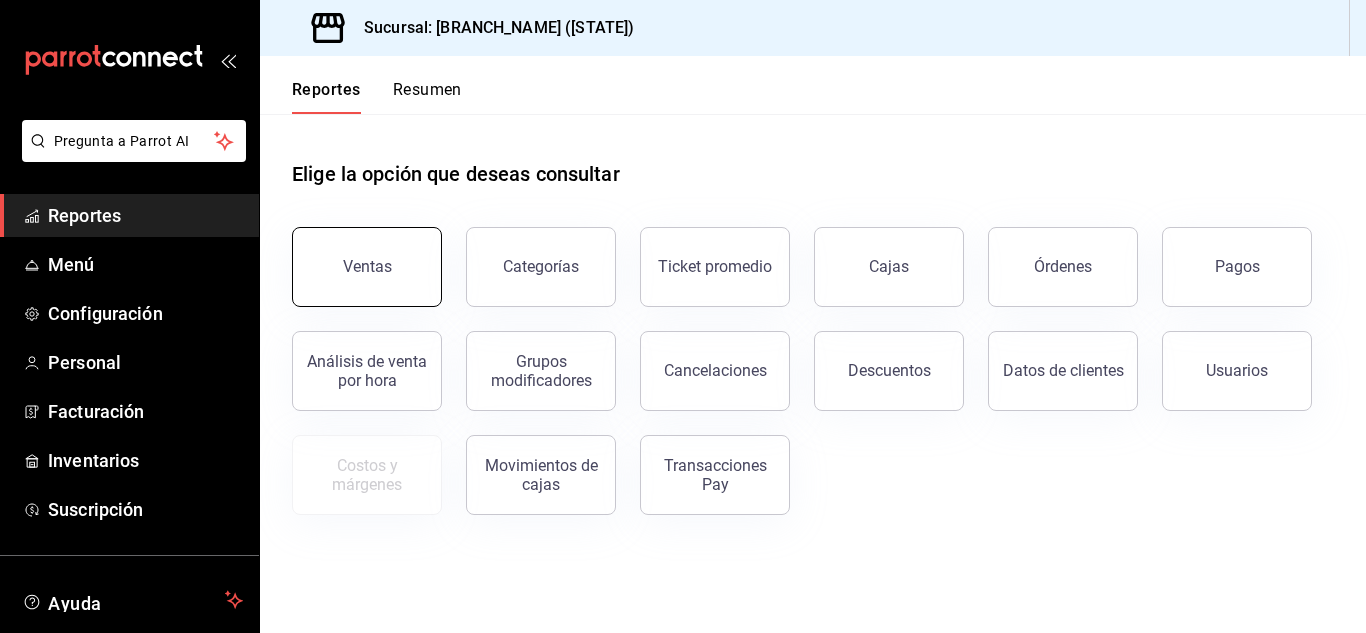 click on "Ventas" at bounding box center [367, 267] 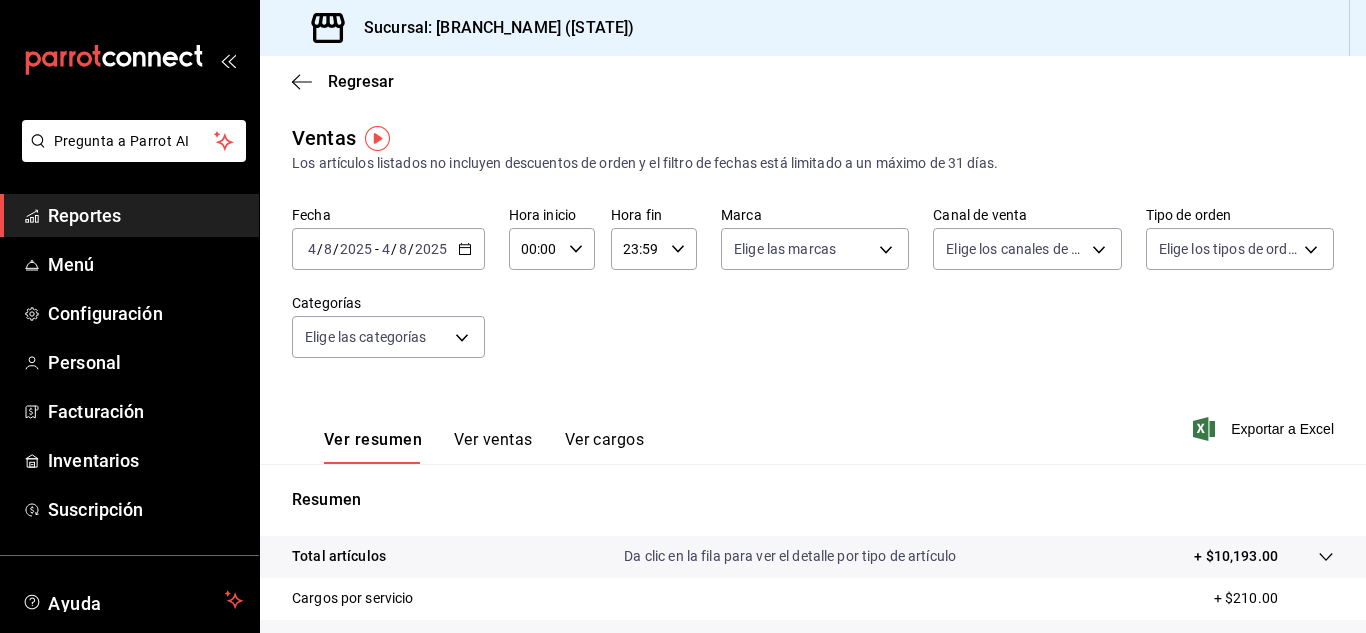 click on "Ver cargos" at bounding box center (605, 447) 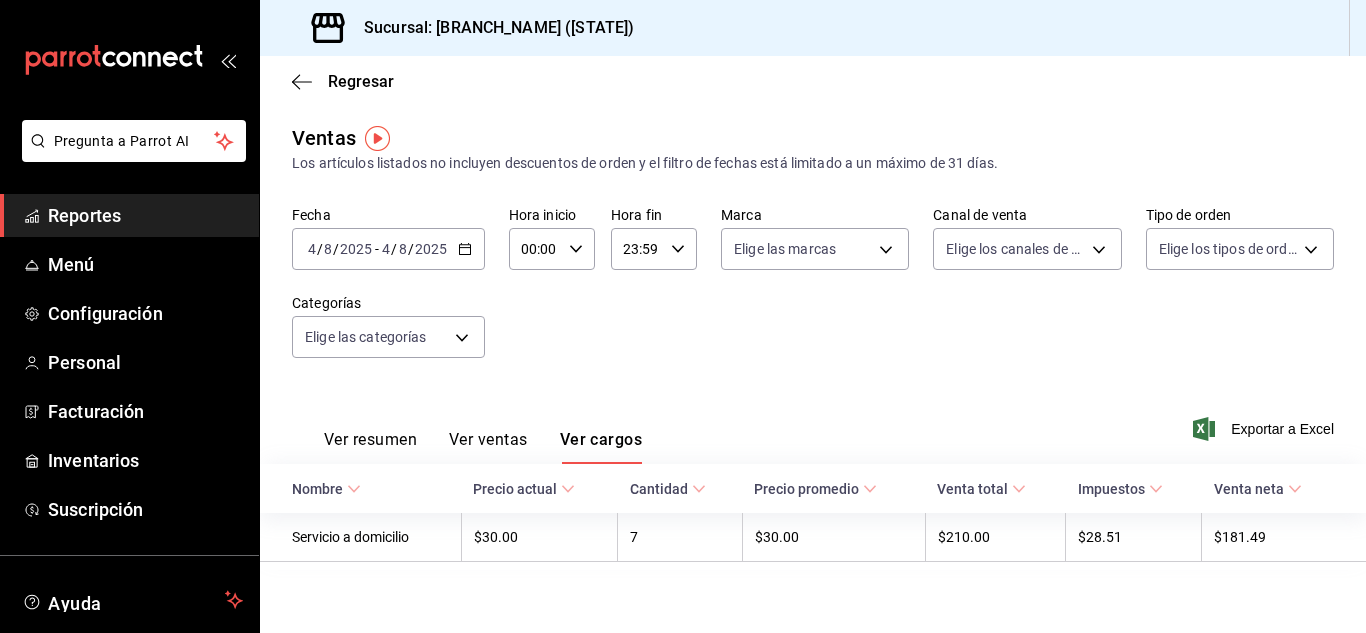 click on "Reportes" at bounding box center [145, 215] 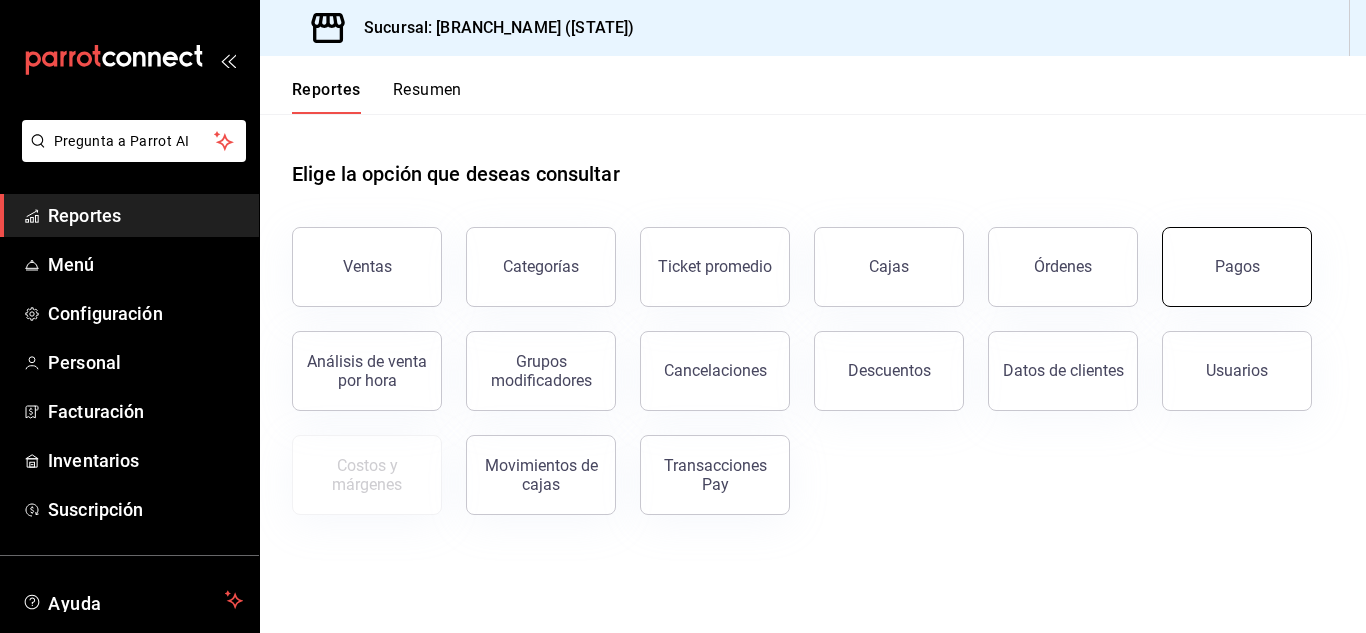 click on "Pagos" at bounding box center [1237, 267] 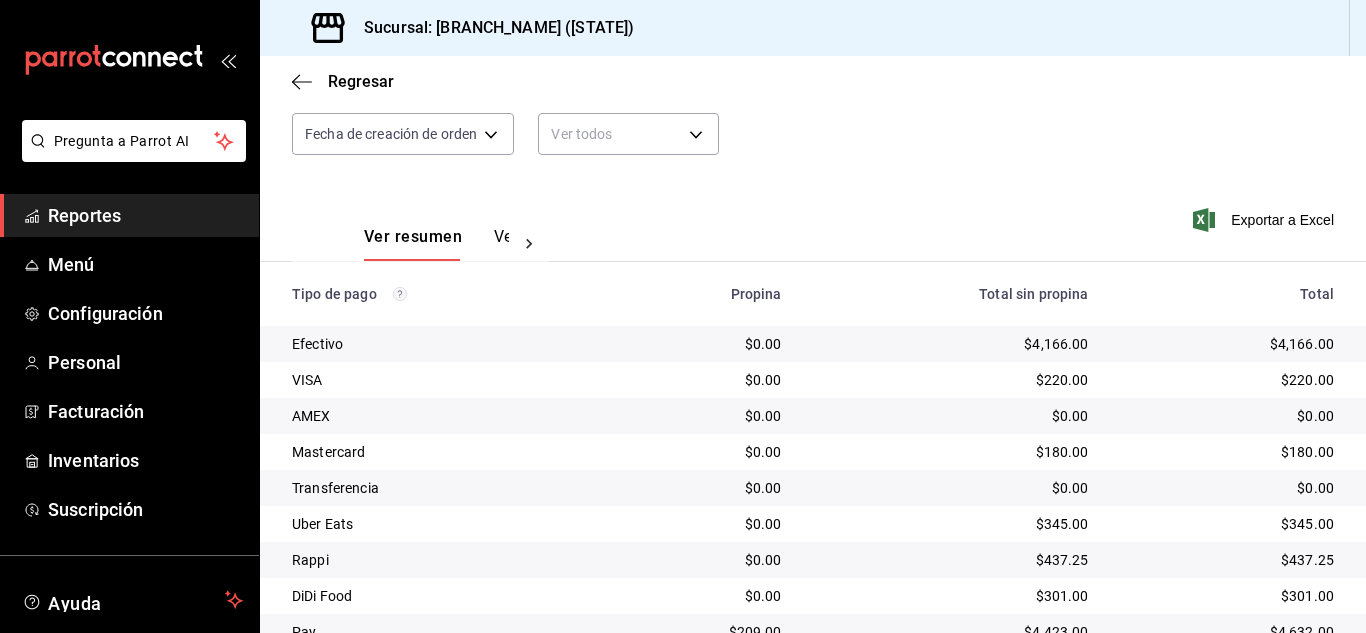 scroll, scrollTop: 286, scrollLeft: 0, axis: vertical 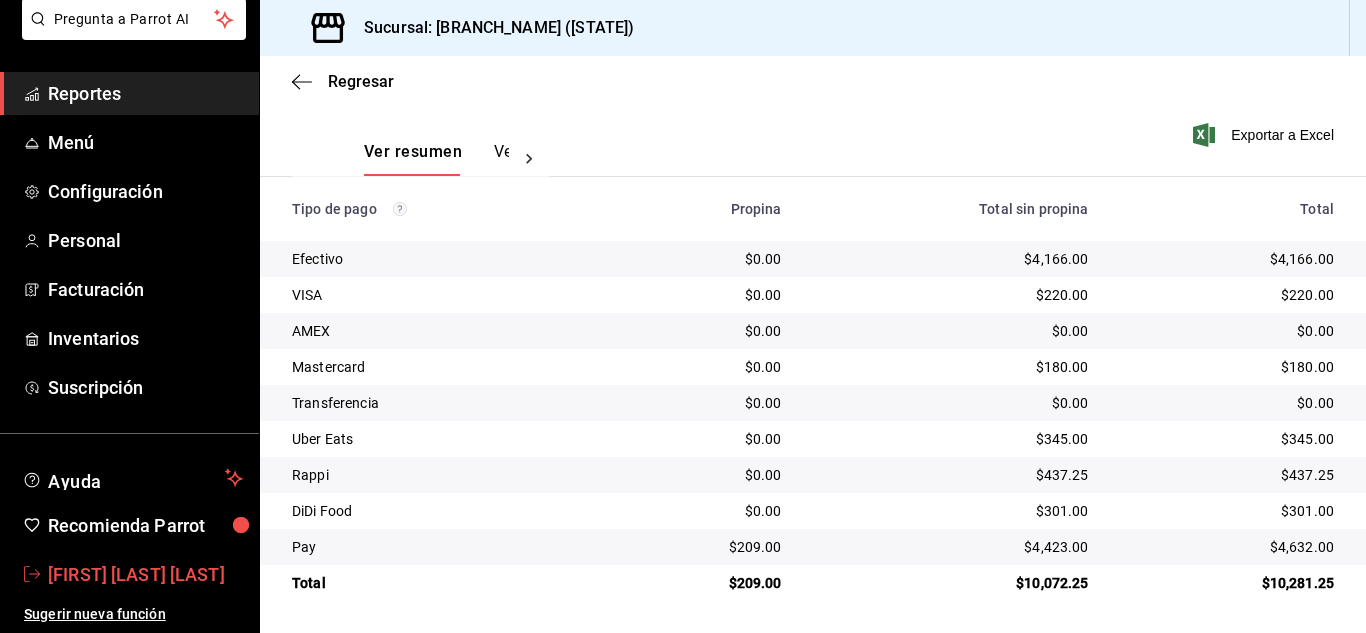 click on "[FIRST] [LAST] [LAST]" at bounding box center (145, 574) 